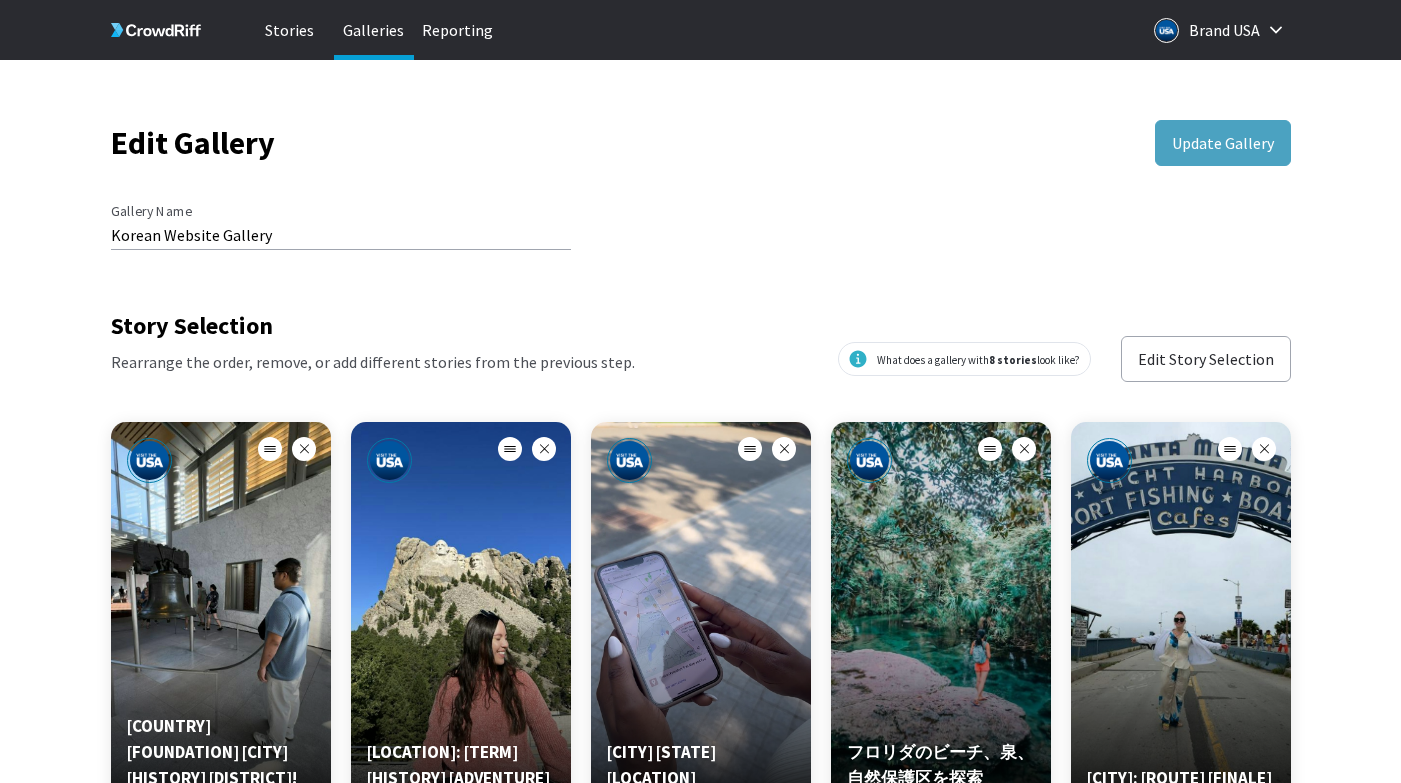 scroll, scrollTop: 452, scrollLeft: 0, axis: vertical 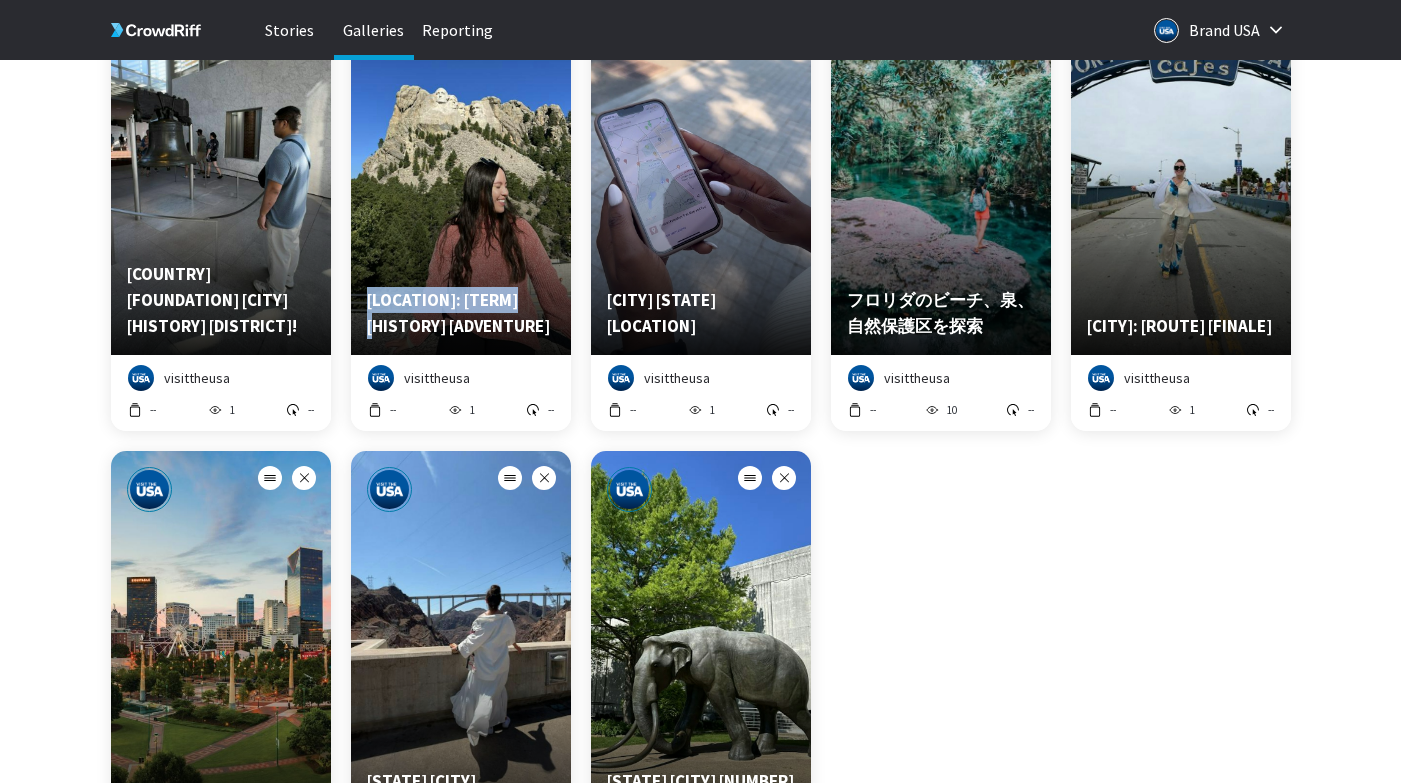 type 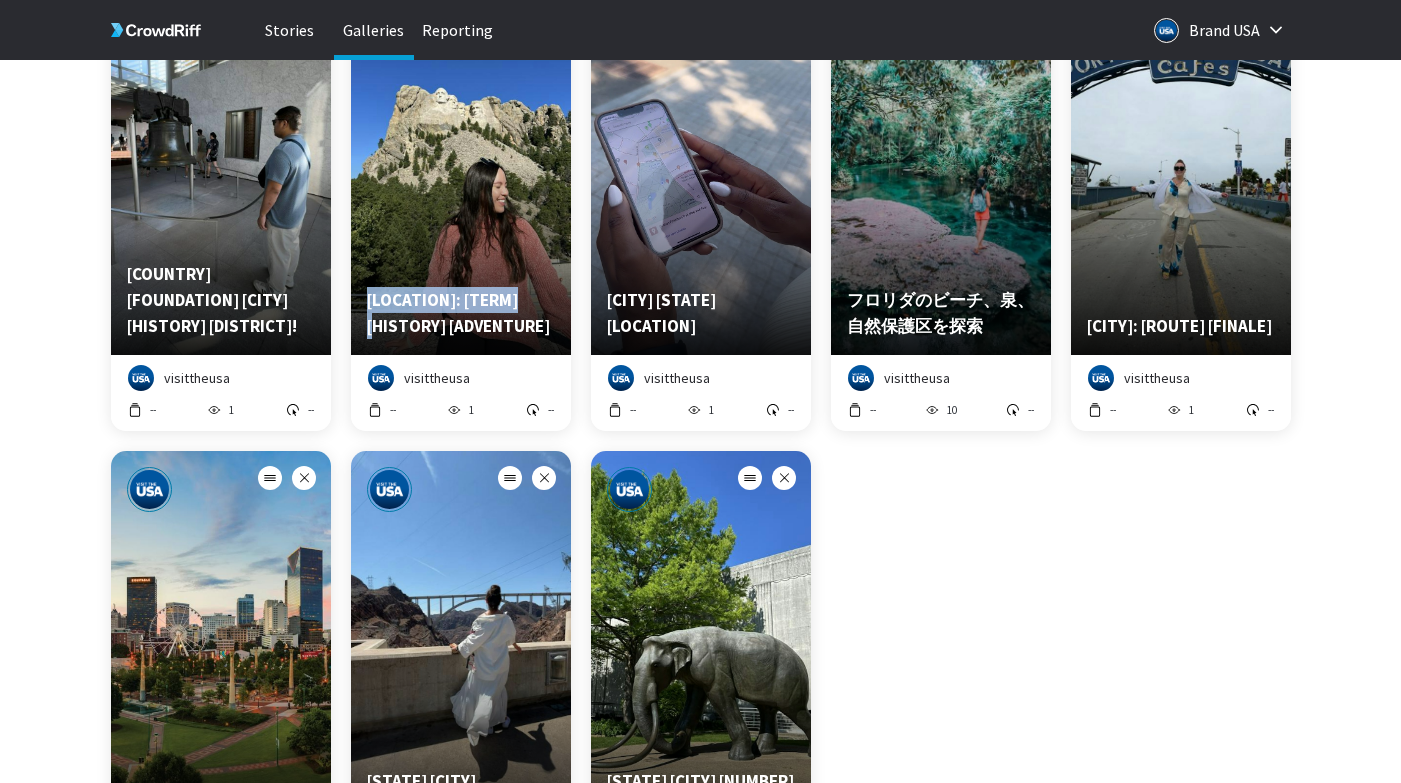 copy on "[STATE] [CITY]의 프리덤 트레일을 탐험하세요" 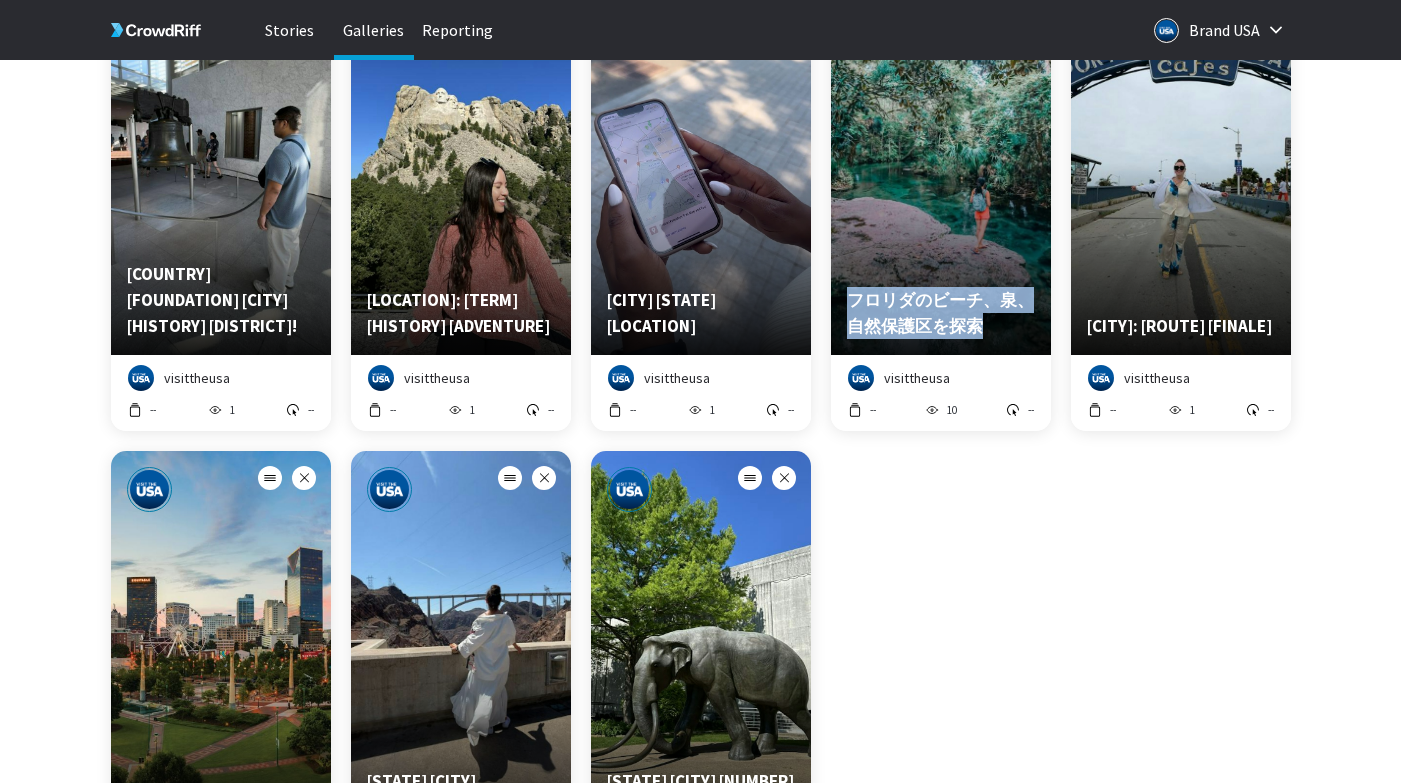 type 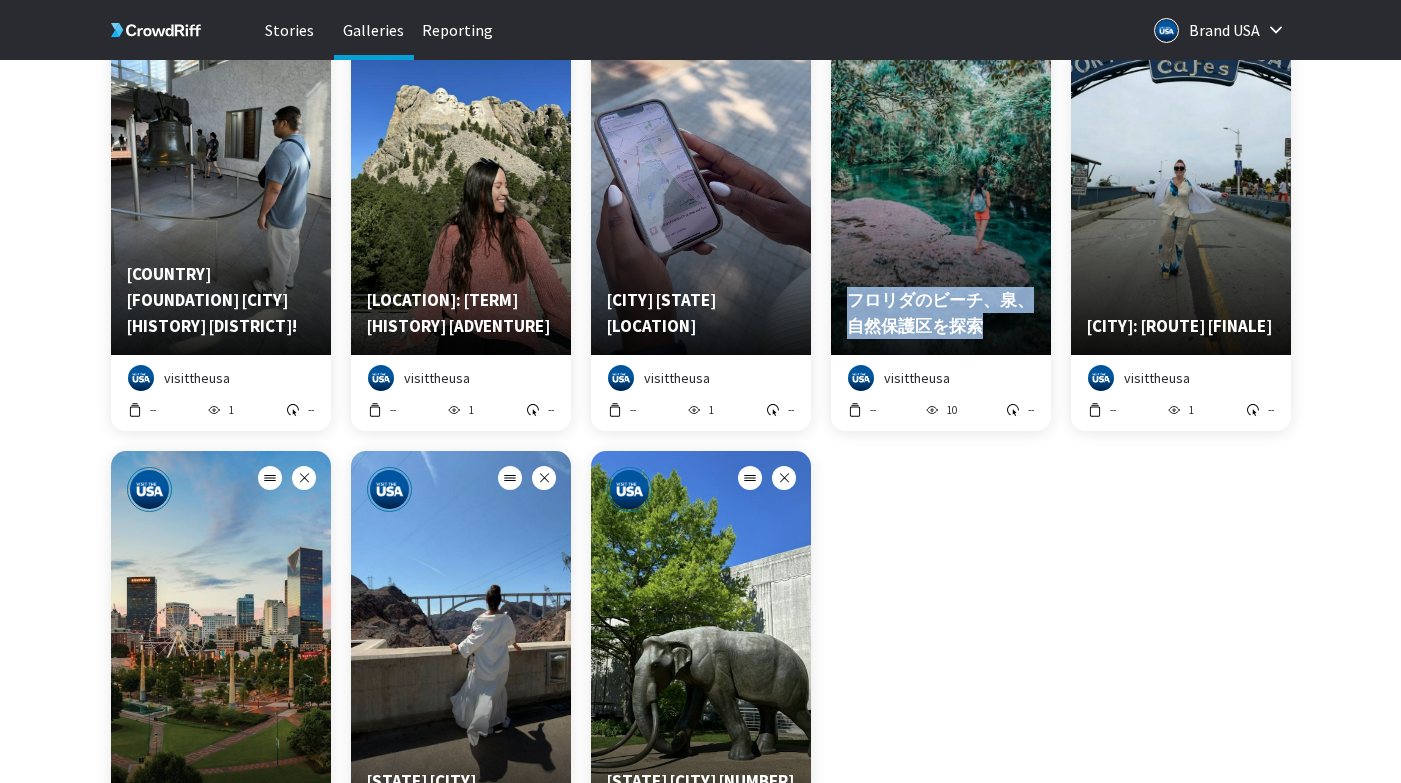 copy on "[STATE]의 해변, 샘, 자연 보호 구역 탐험" 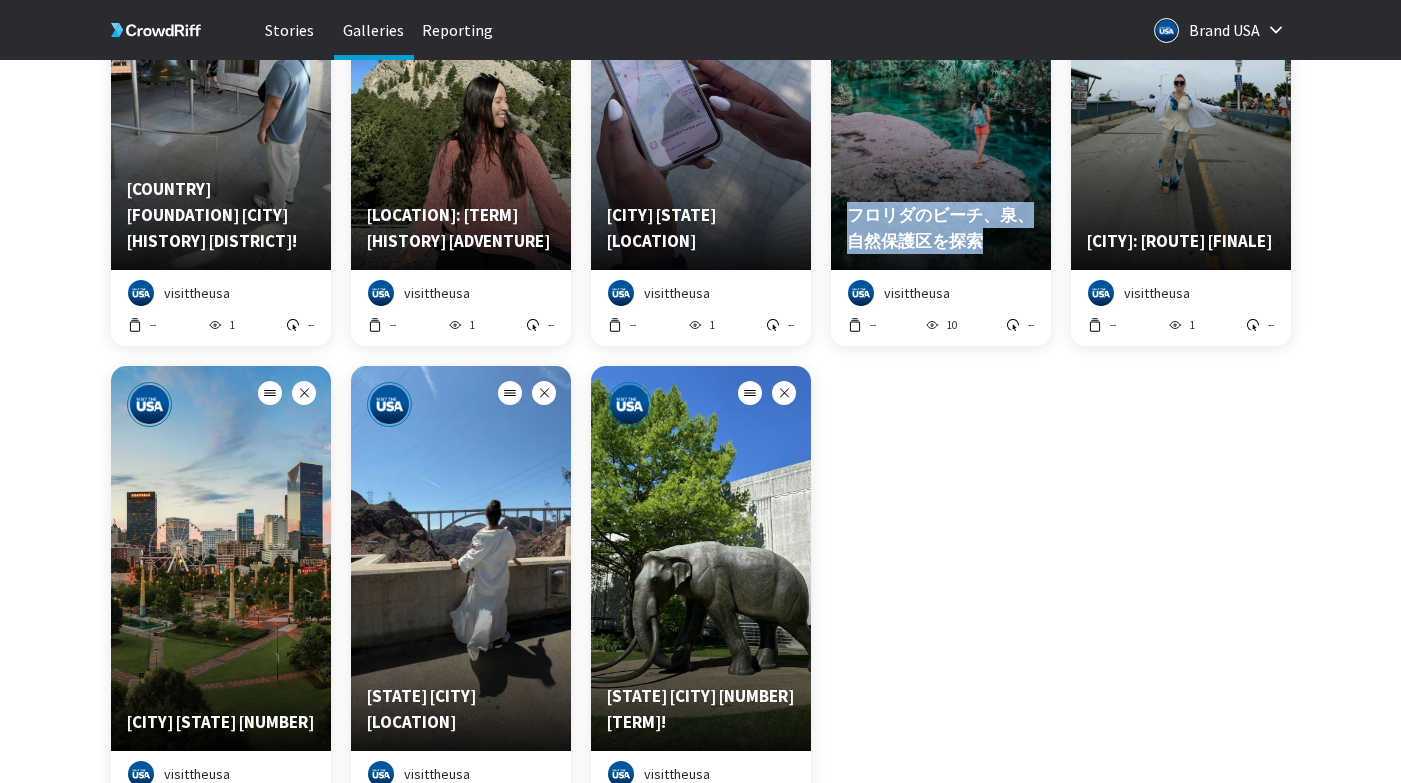 scroll, scrollTop: 559, scrollLeft: 0, axis: vertical 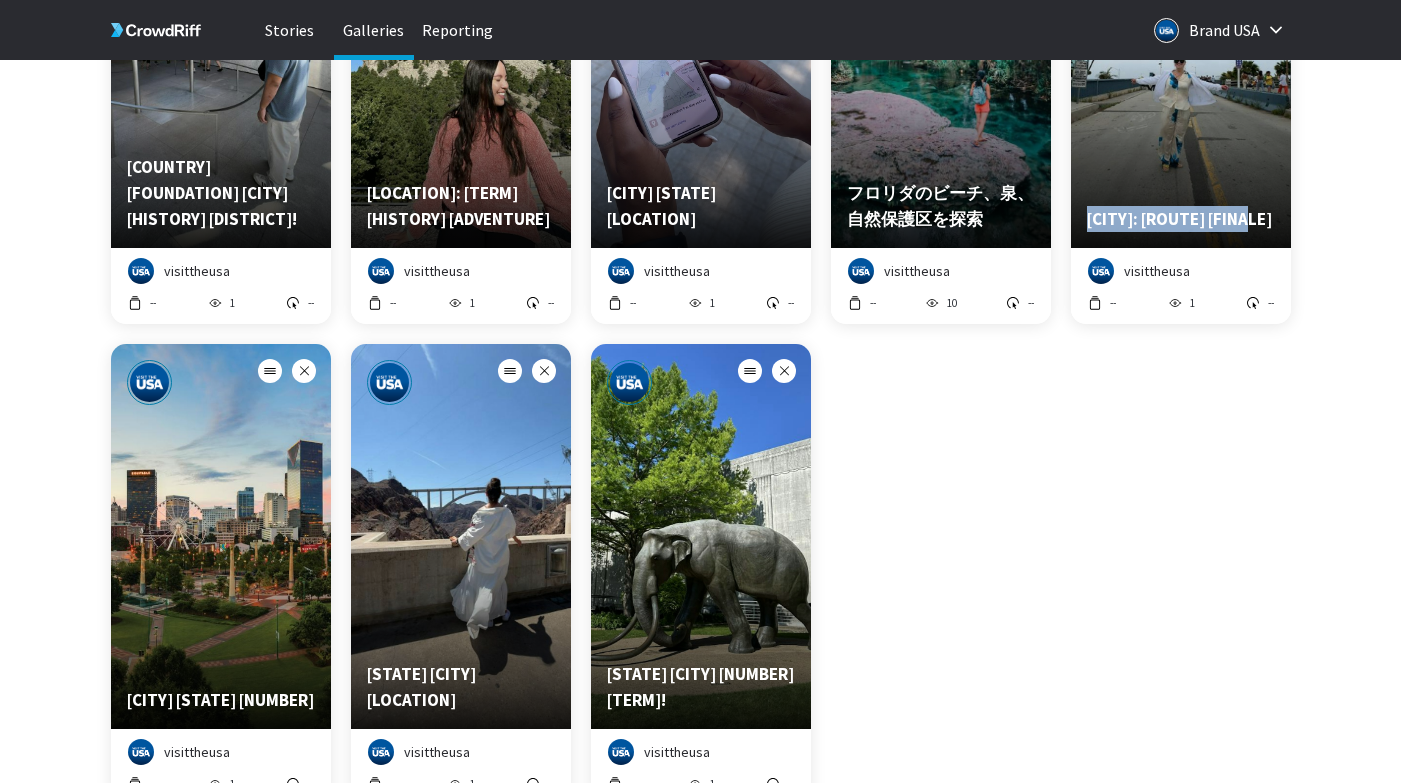 type 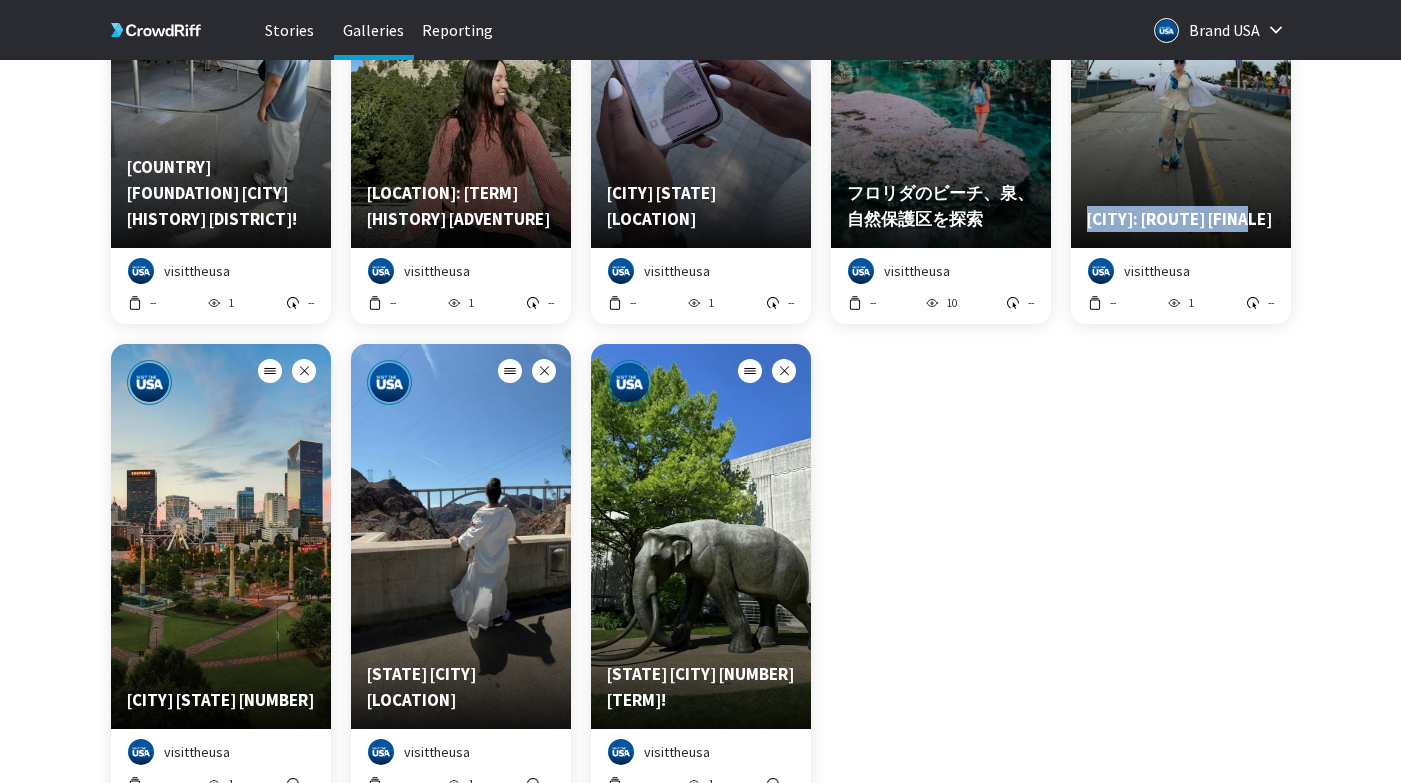 copy on "[CITY]: 루트 66의 그랜드 피날레" 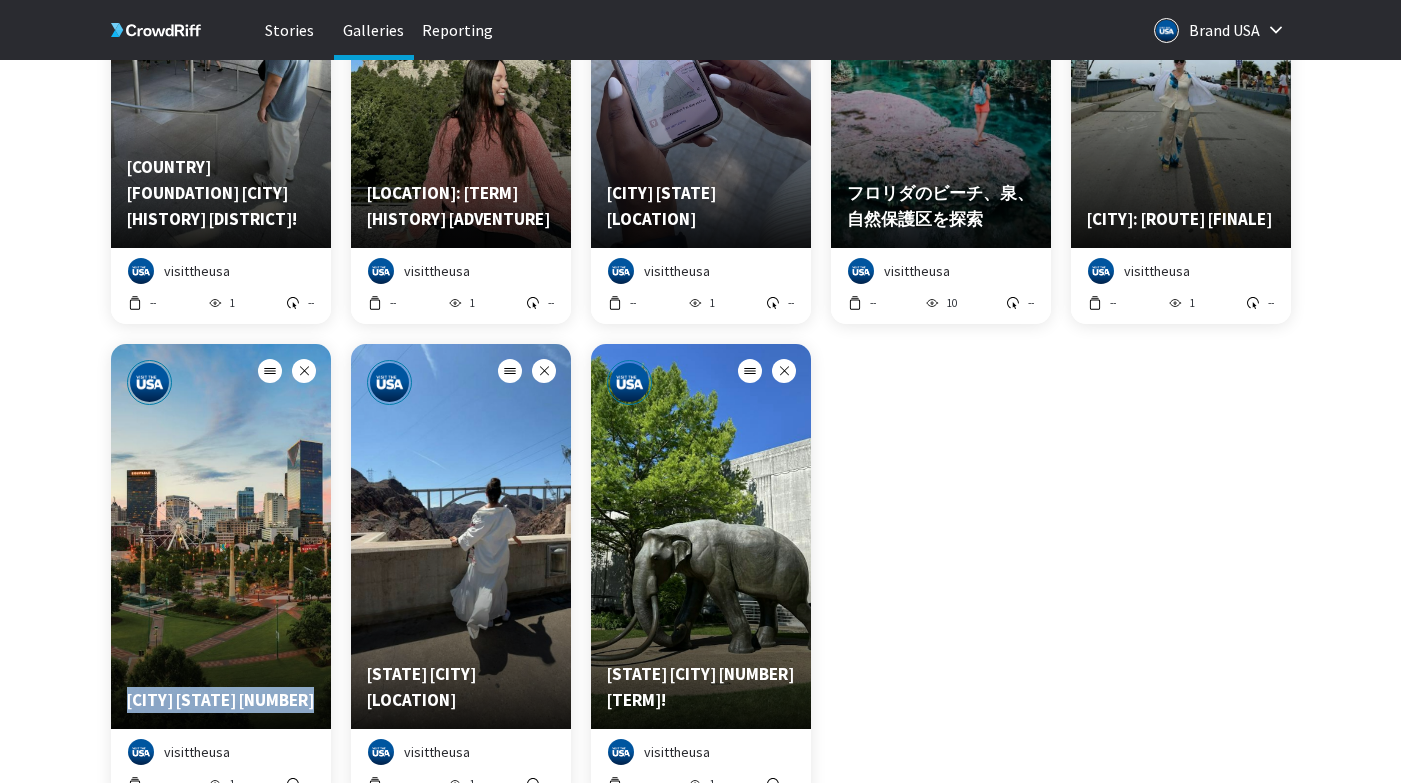 drag, startPoint x: 229, startPoint y: 696, endPoint x: 132, endPoint y: 659, distance: 103.81715 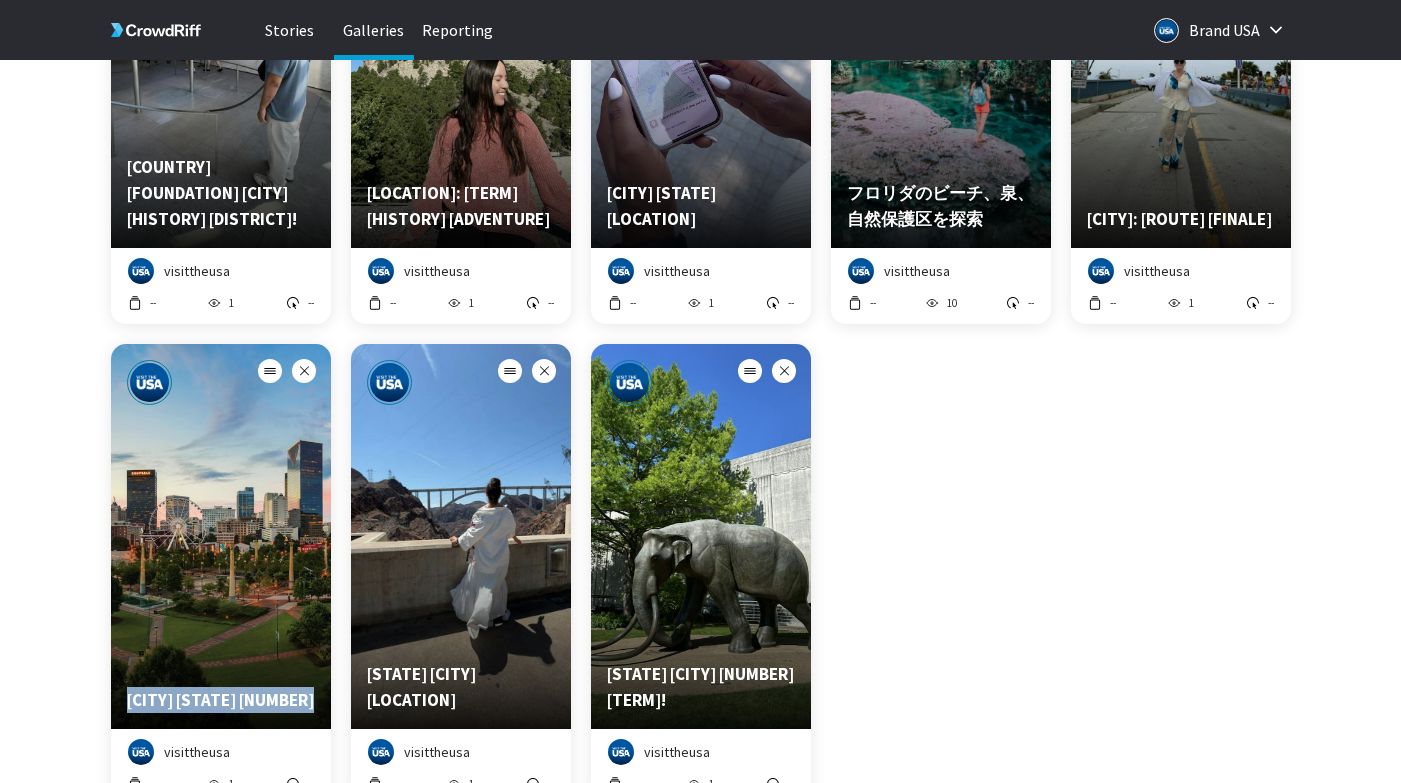 copy on "[STATE] [CITY]에서 출발하는 후버댐 당일치기 여행" 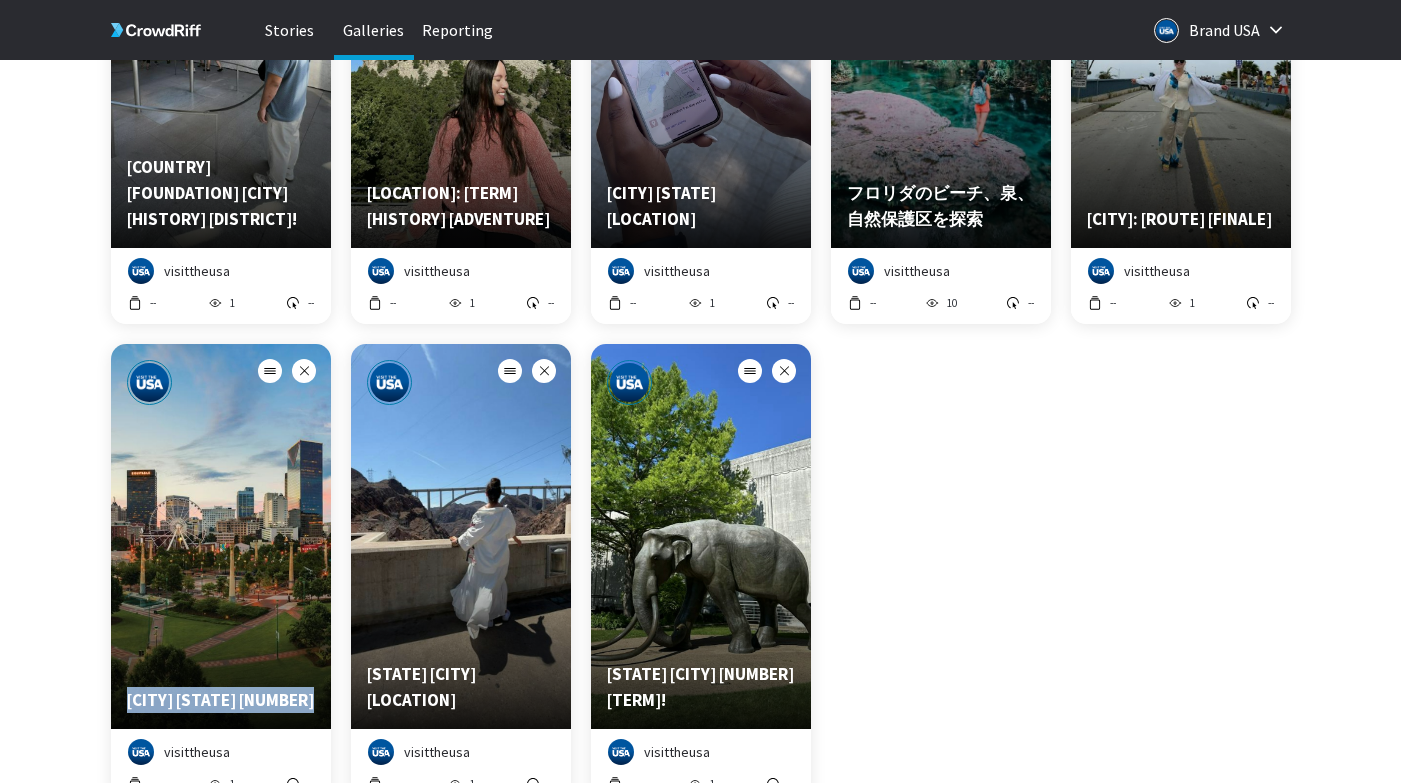 drag, startPoint x: 639, startPoint y: 690, endPoint x: 694, endPoint y: 162, distance: 530.8569 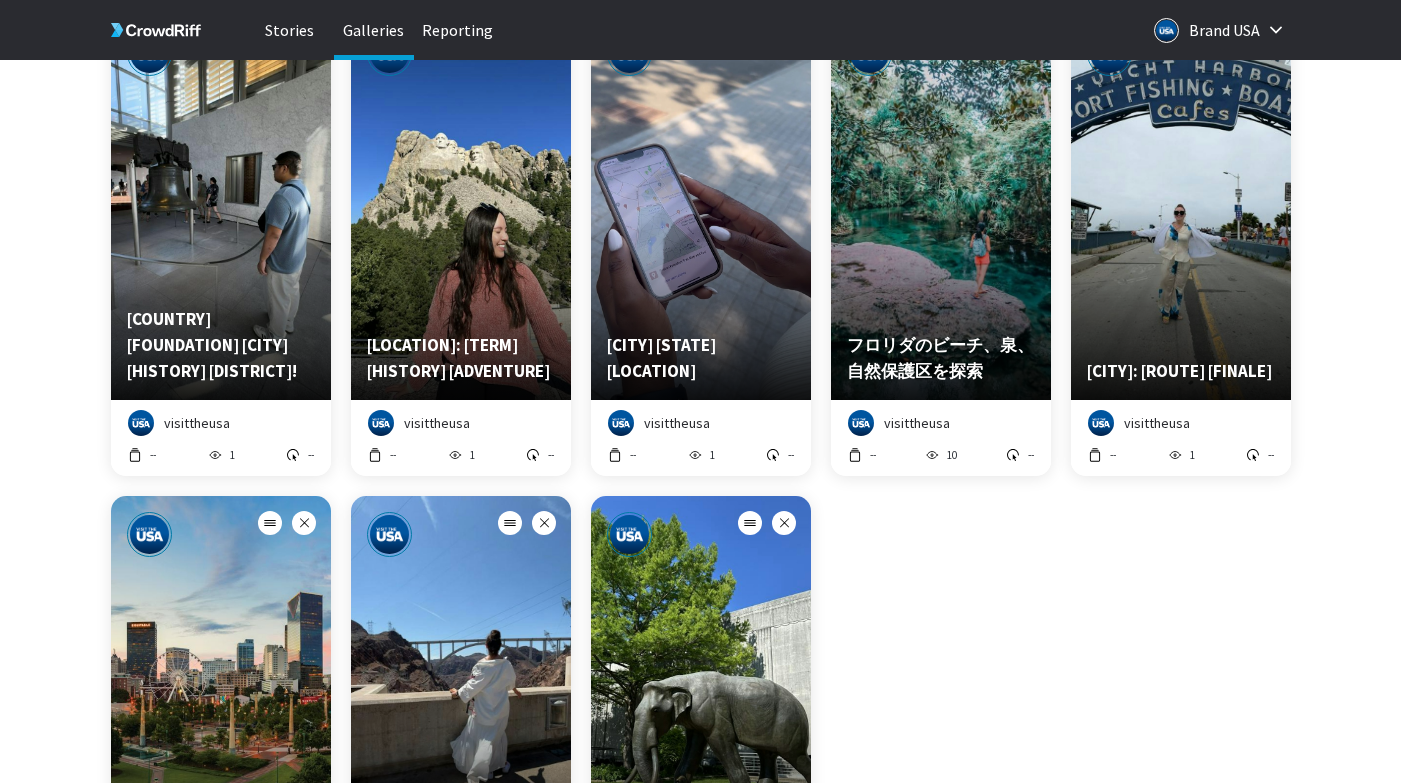scroll, scrollTop: 86, scrollLeft: 0, axis: vertical 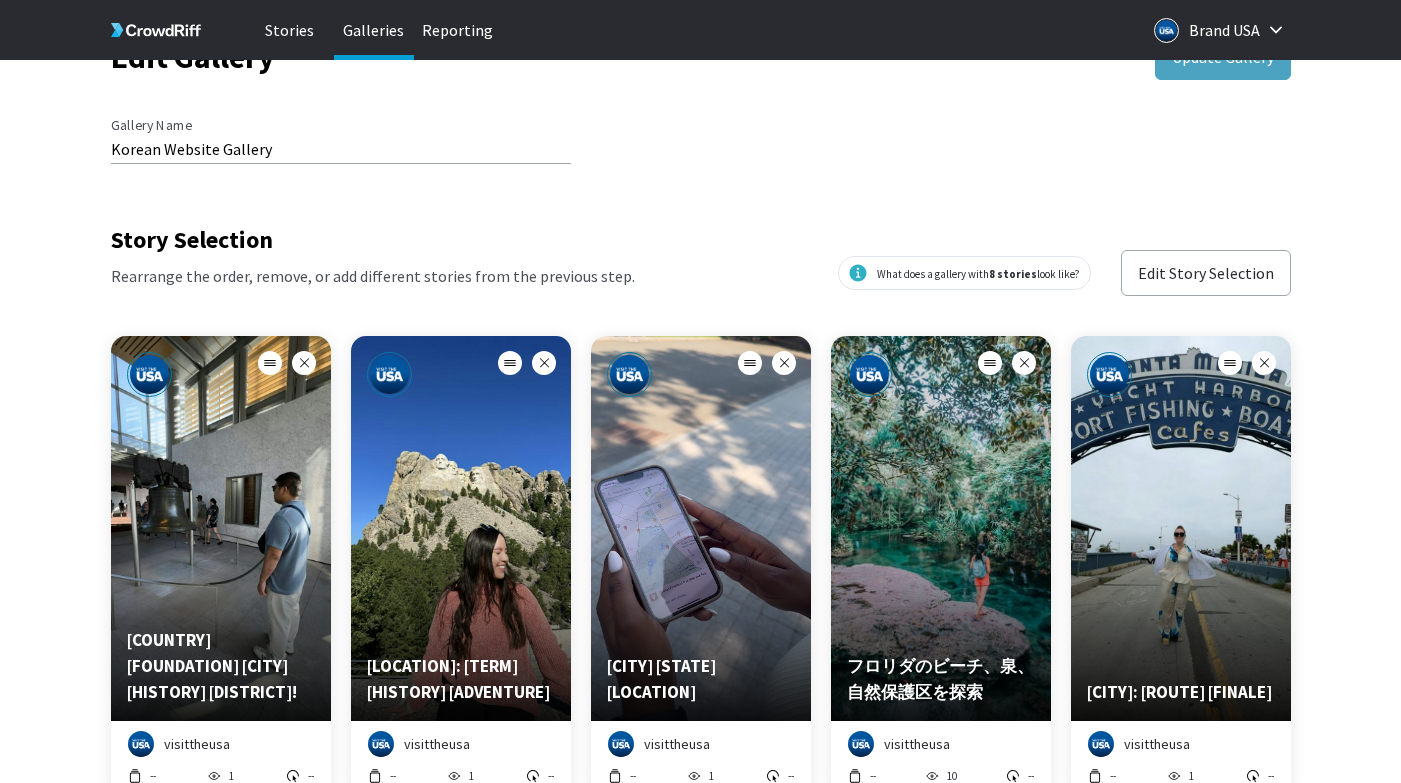 click on "Galleries" at bounding box center [374, 30] 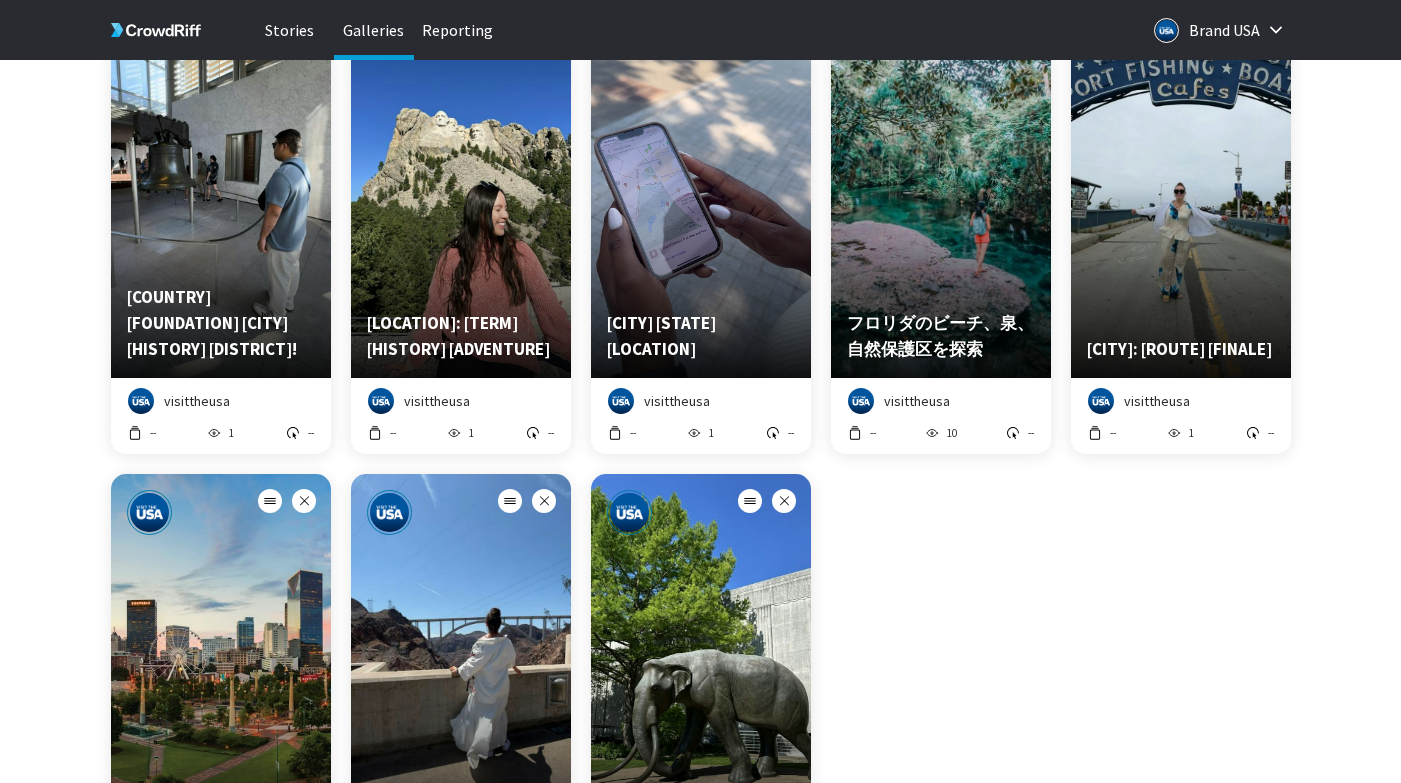 scroll, scrollTop: 422, scrollLeft: 0, axis: vertical 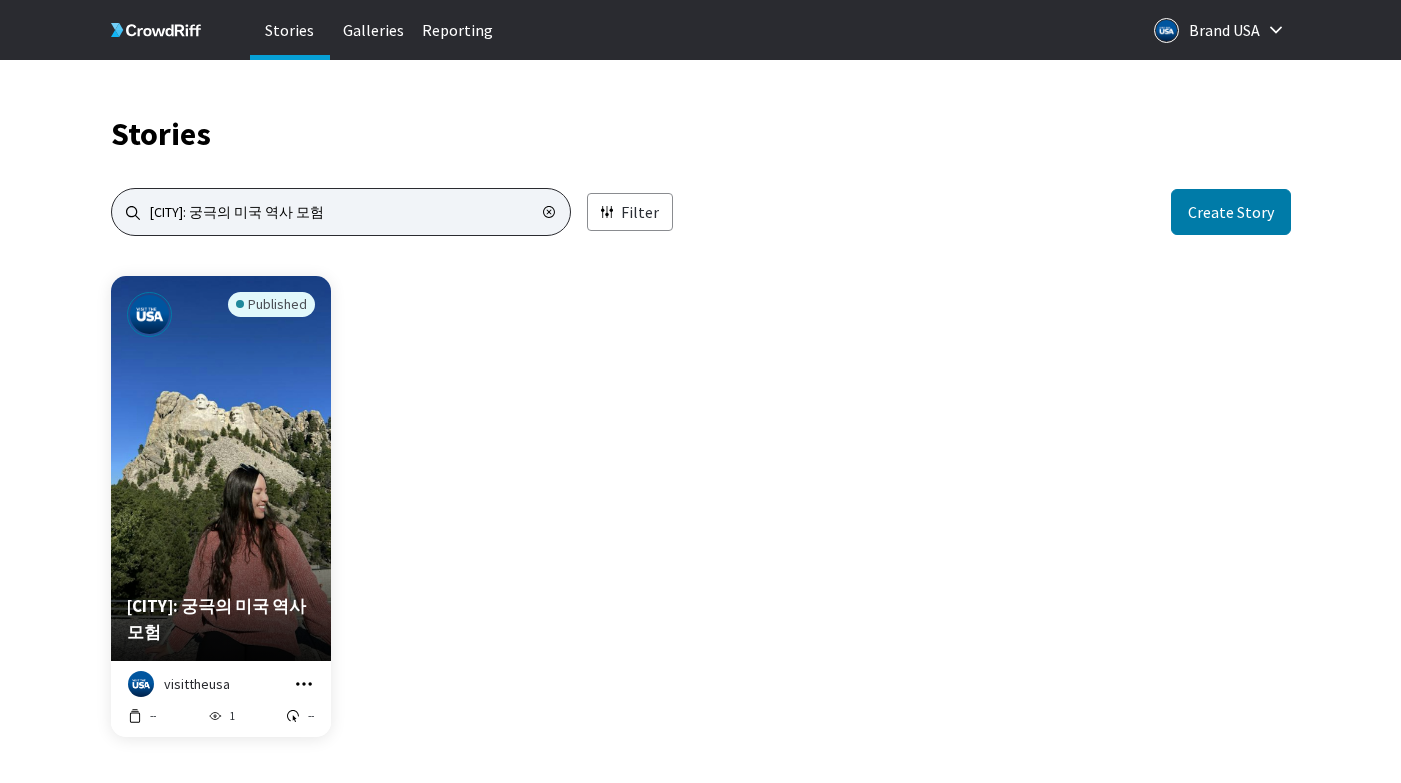 click on "[CITY]: 궁극의 미국 역사 모험" at bounding box center [341, 212] 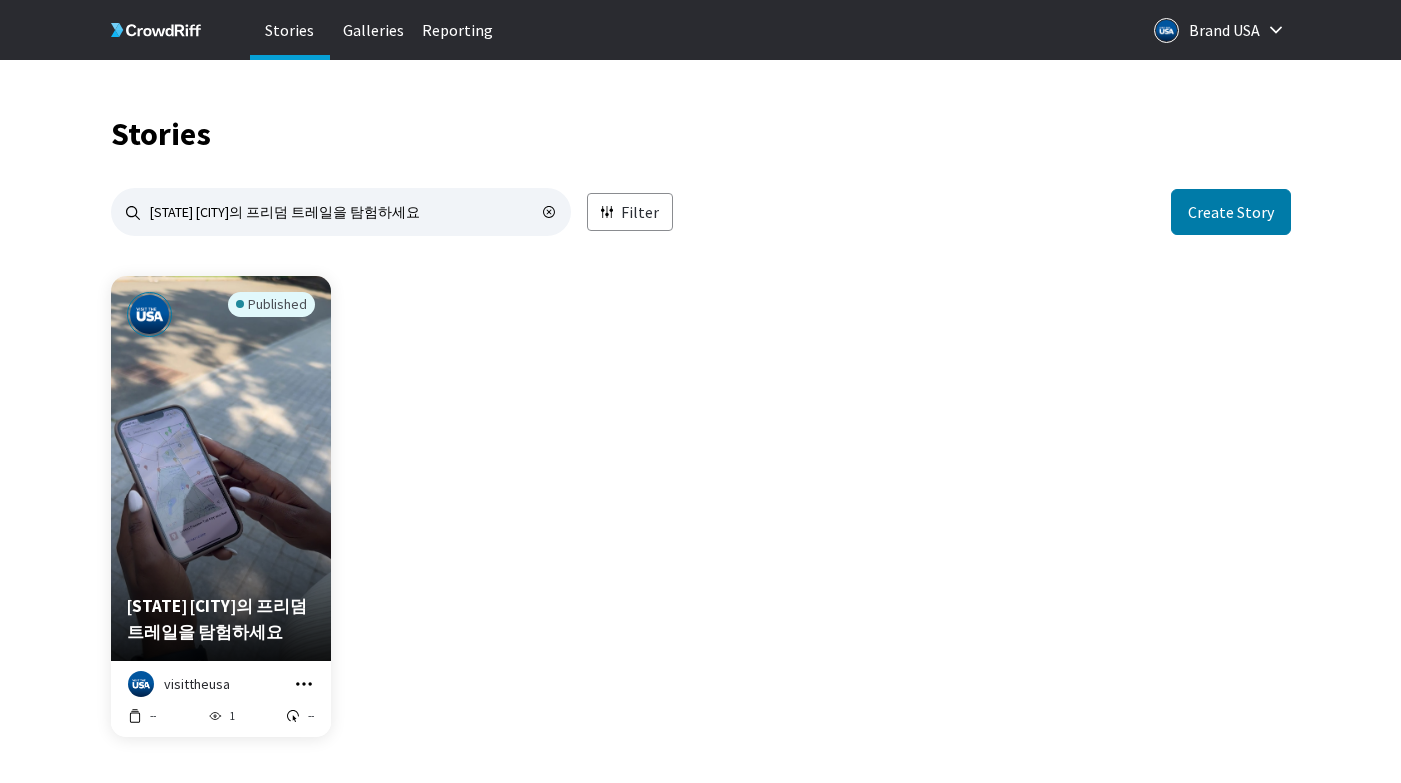 click at bounding box center (304, 683) 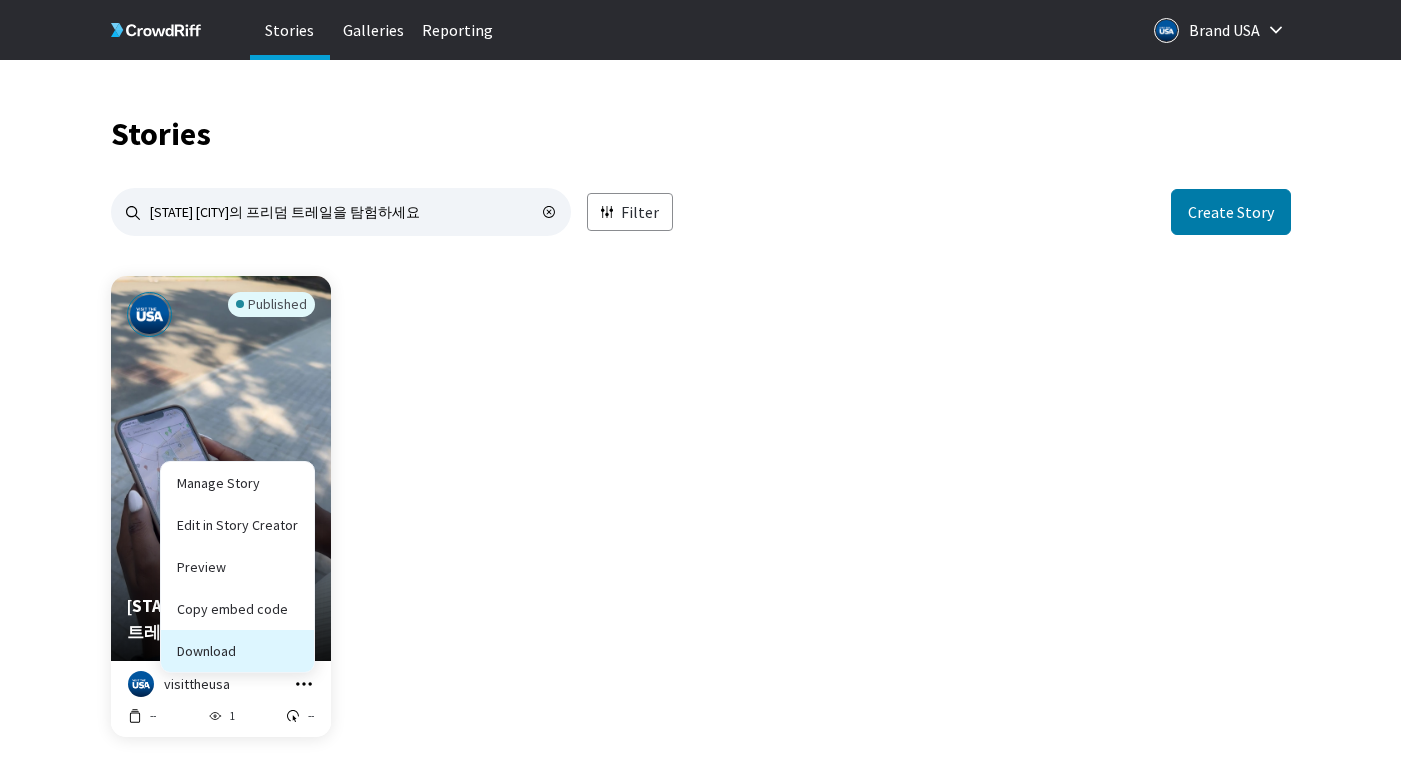 click on "Download" at bounding box center [237, 609] 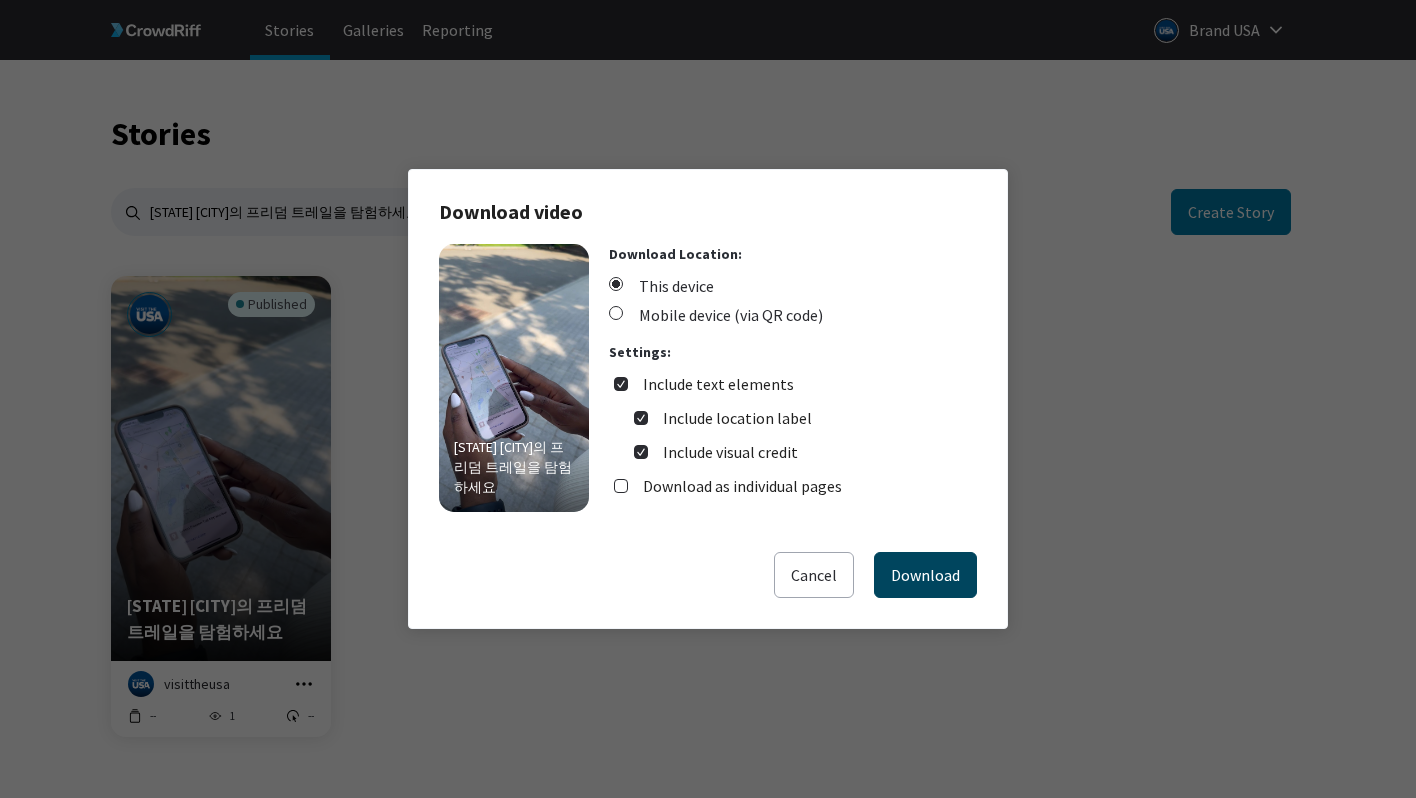click on "Download" at bounding box center [925, 575] 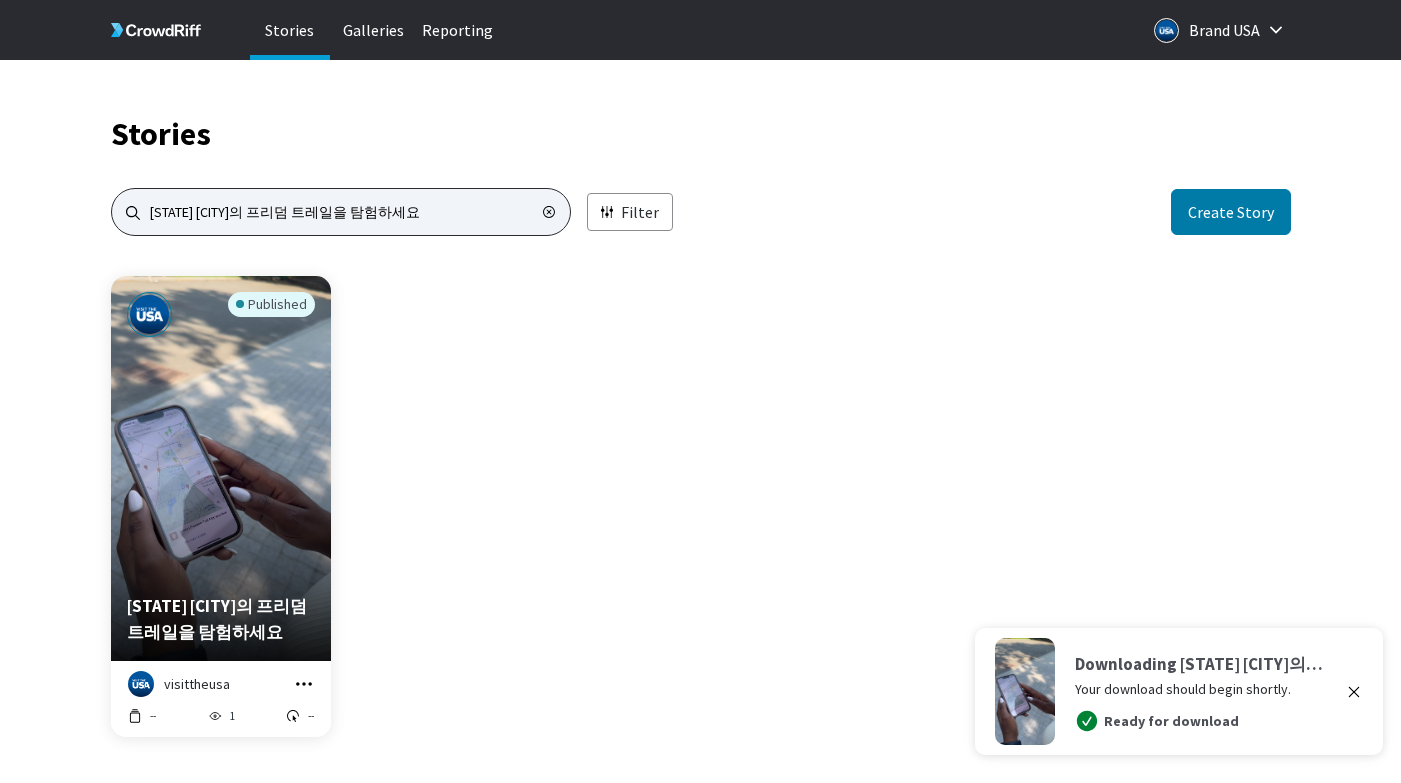 click on "[STATE] [CITY]의 프리덤 트레일을 탐험하세요" at bounding box center [341, 212] 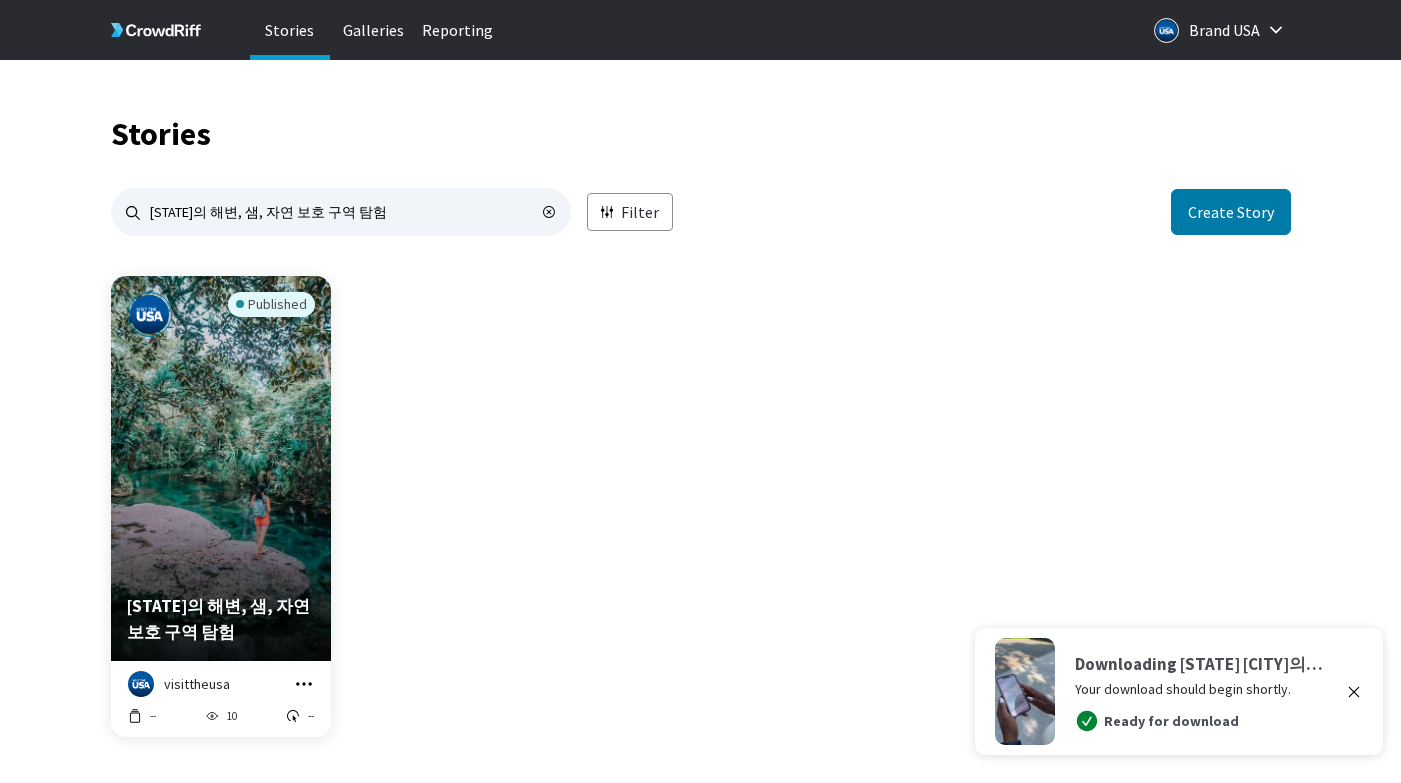 click at bounding box center [304, 684] 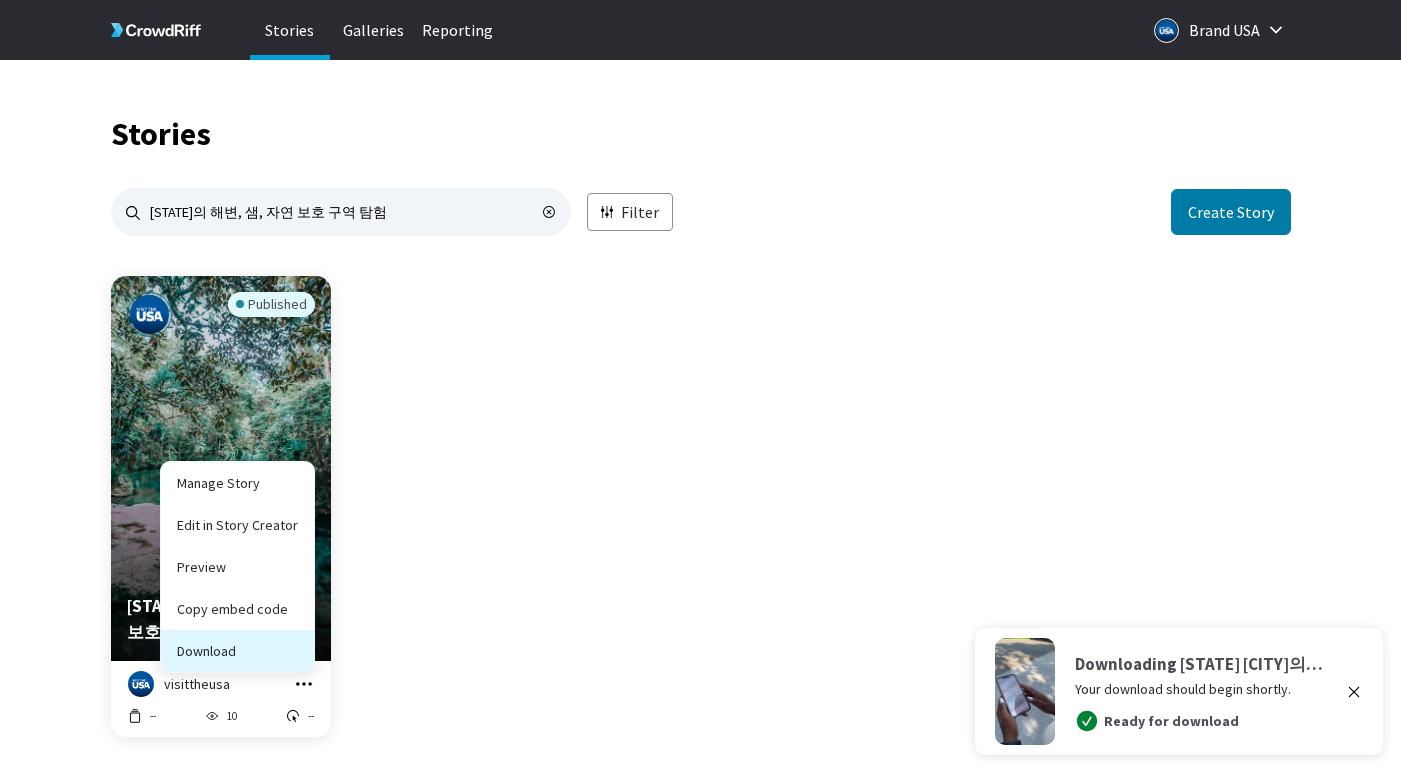 click on "Download" at bounding box center (237, 609) 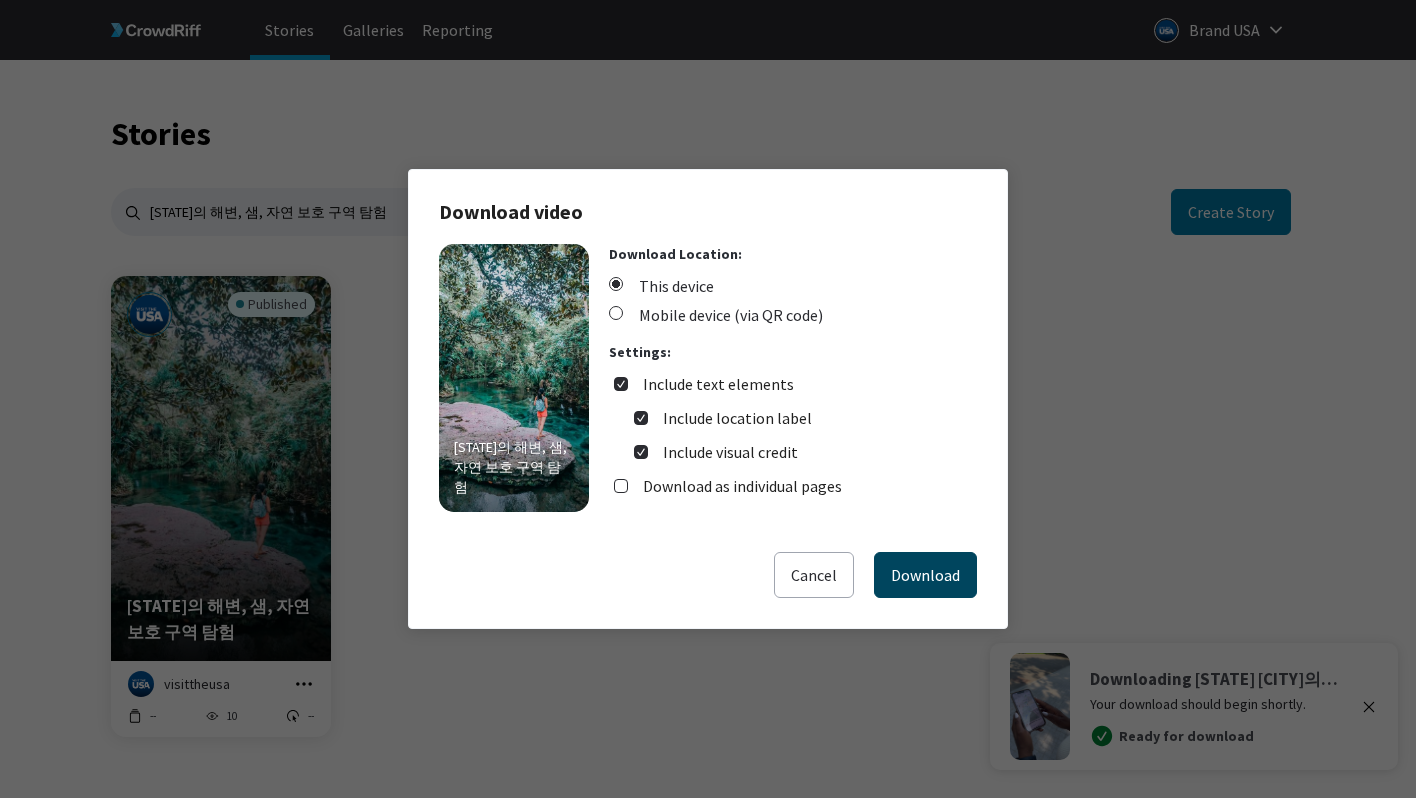 click on "Download" at bounding box center [925, 575] 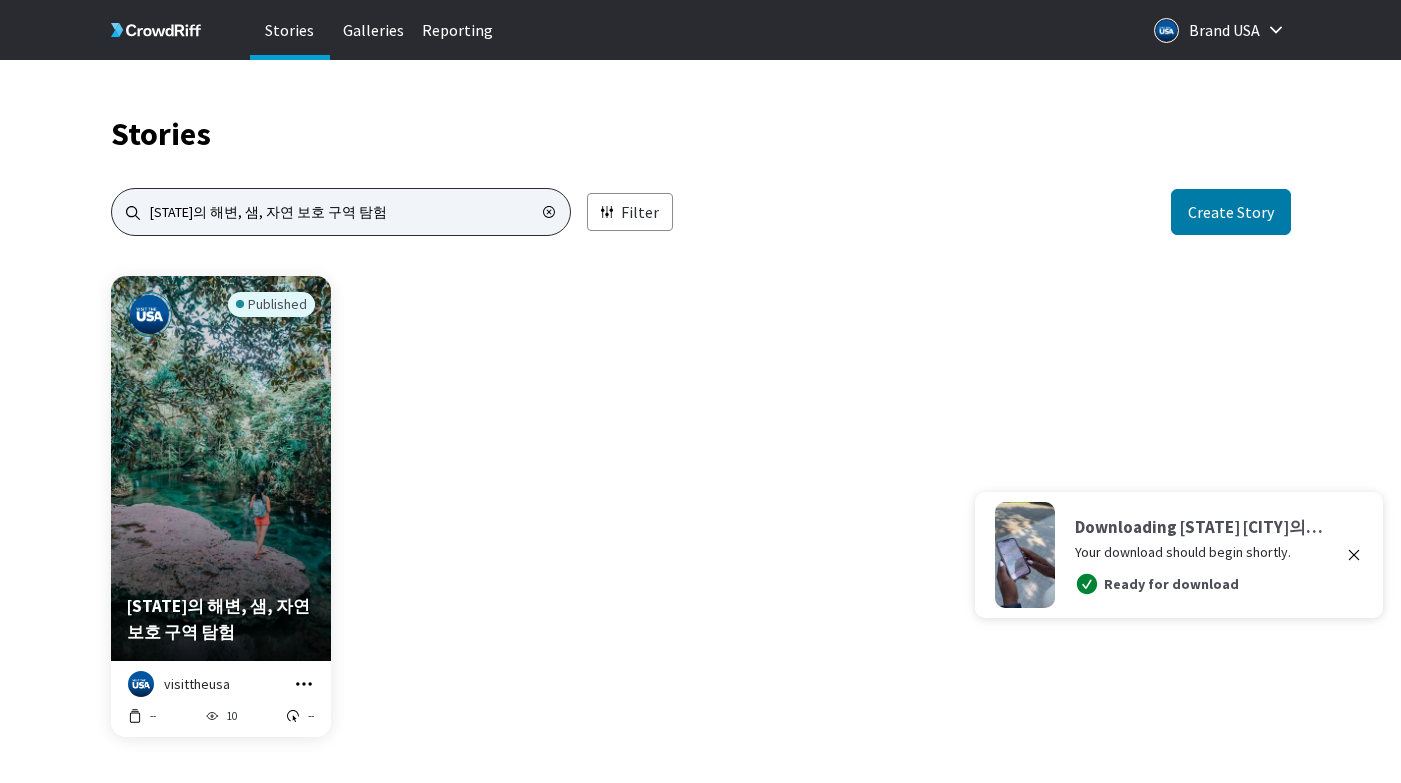 click on "[STATE]의 해변, 샘, 자연 보호 구역 탐험" at bounding box center (341, 212) 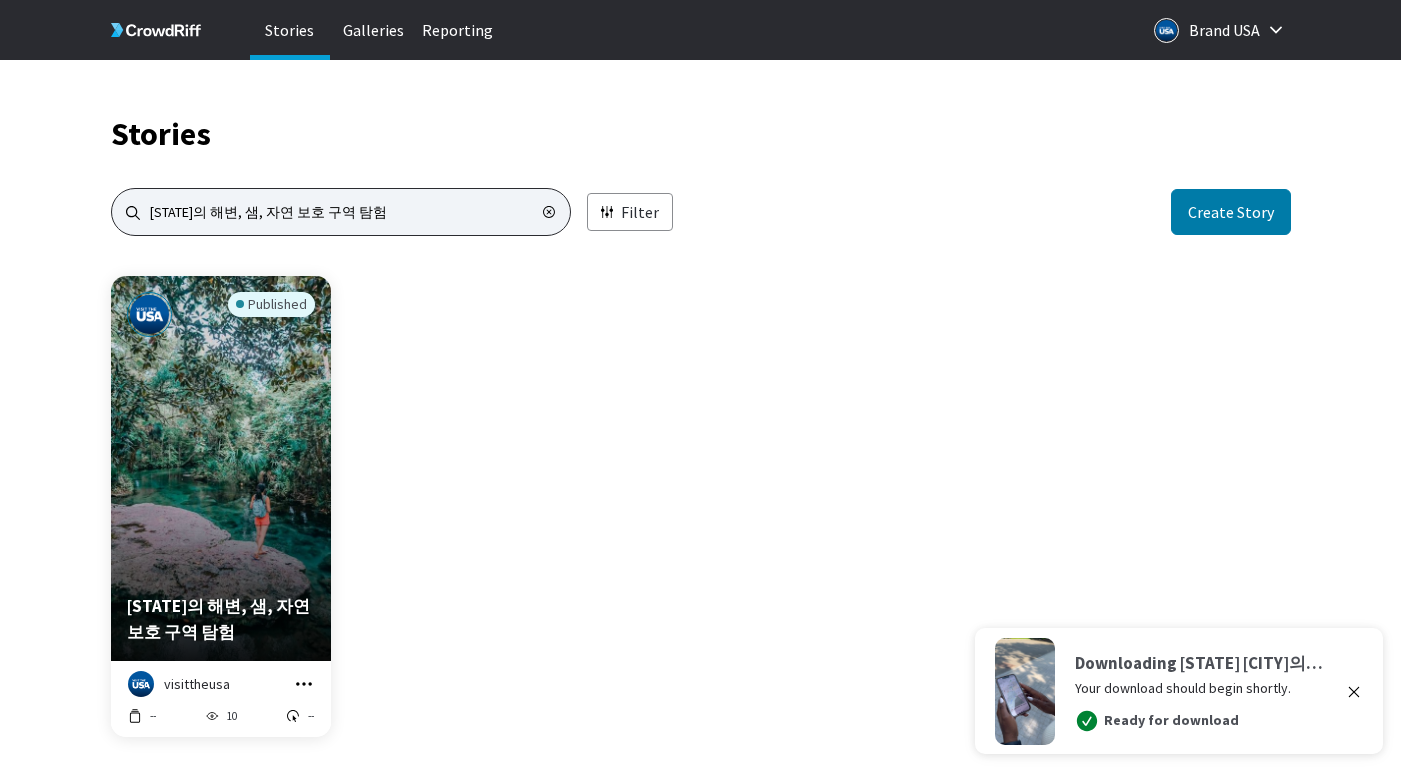 click on "[STATE]의 해변, 샘, 자연 보호 구역 탐험" at bounding box center (341, 212) 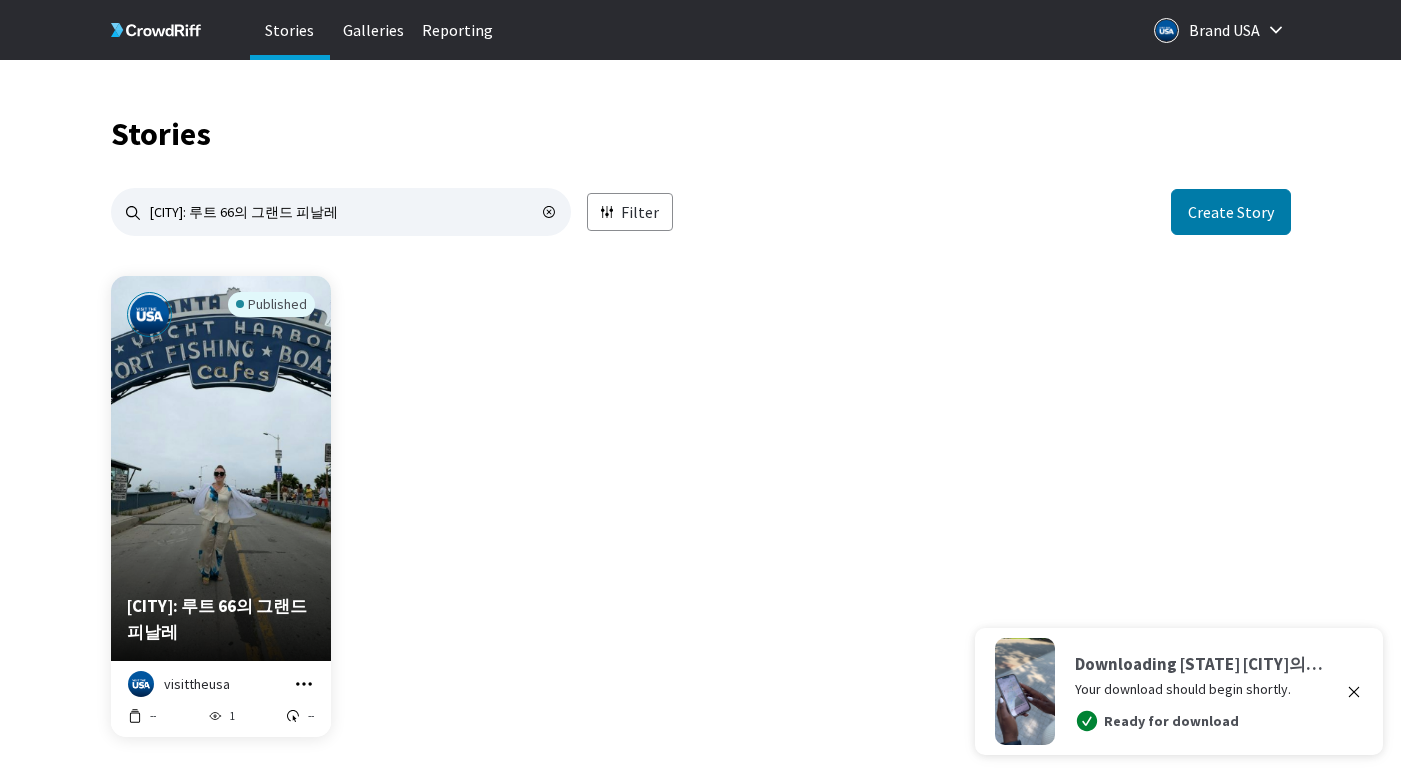 click at bounding box center [304, 684] 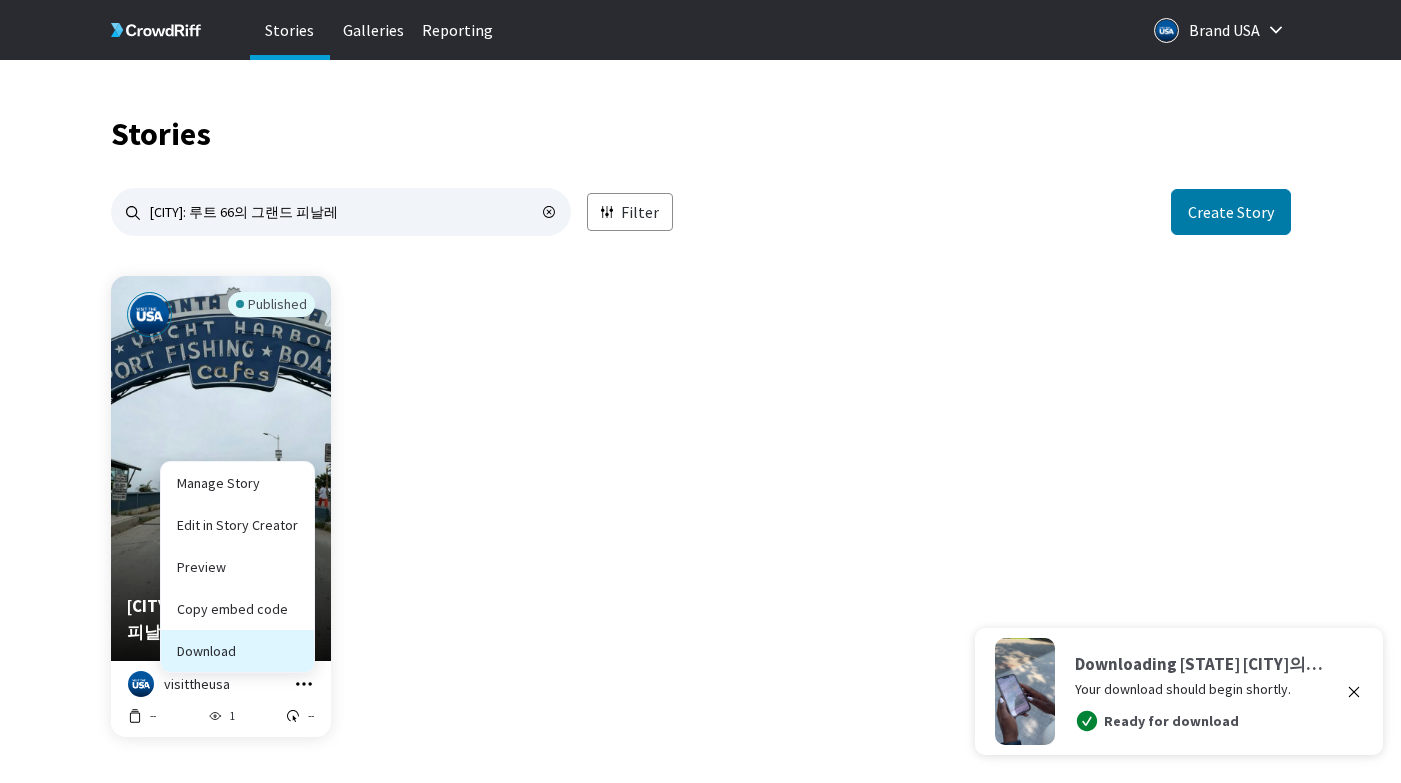 click on "Download" at bounding box center [237, 609] 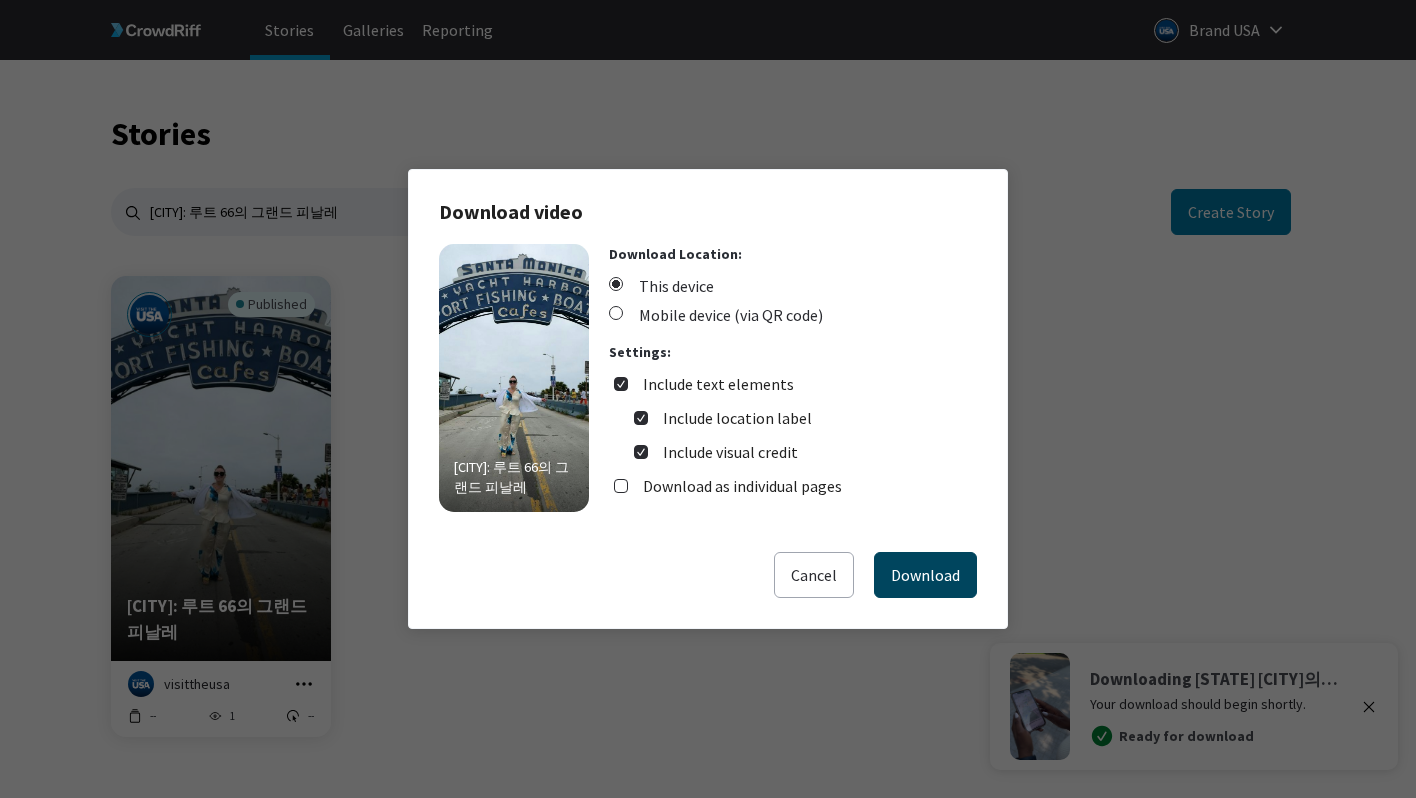 click on "Download" at bounding box center [925, 575] 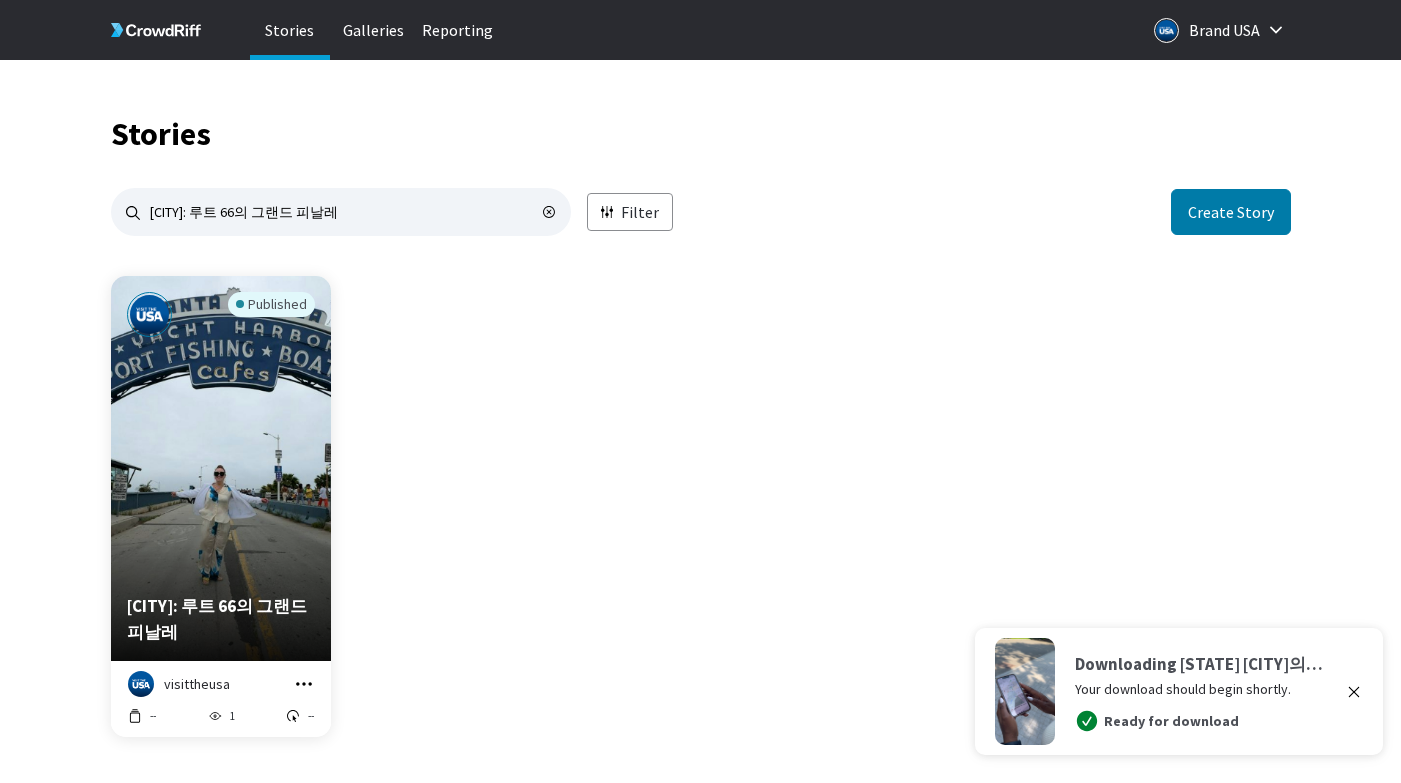 click on "Published [CITY]: 루트 66의 그랜드 피날레 visittheusa Manage Story Edit in Story Creator Preview Copy embed code Download -- 1 --" at bounding box center [701, 518] 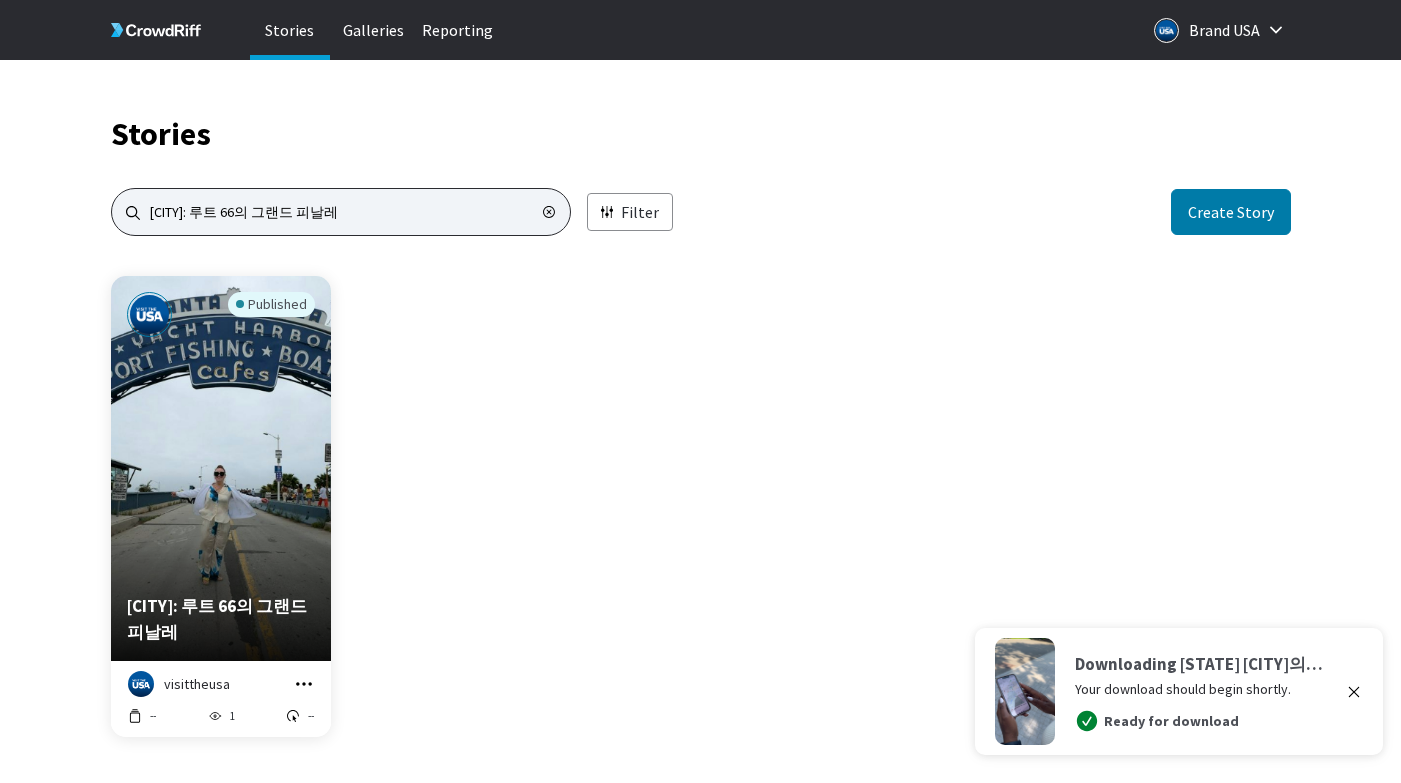 click on "[CITY]: 루트 66의 그랜드 피날레" at bounding box center (341, 212) 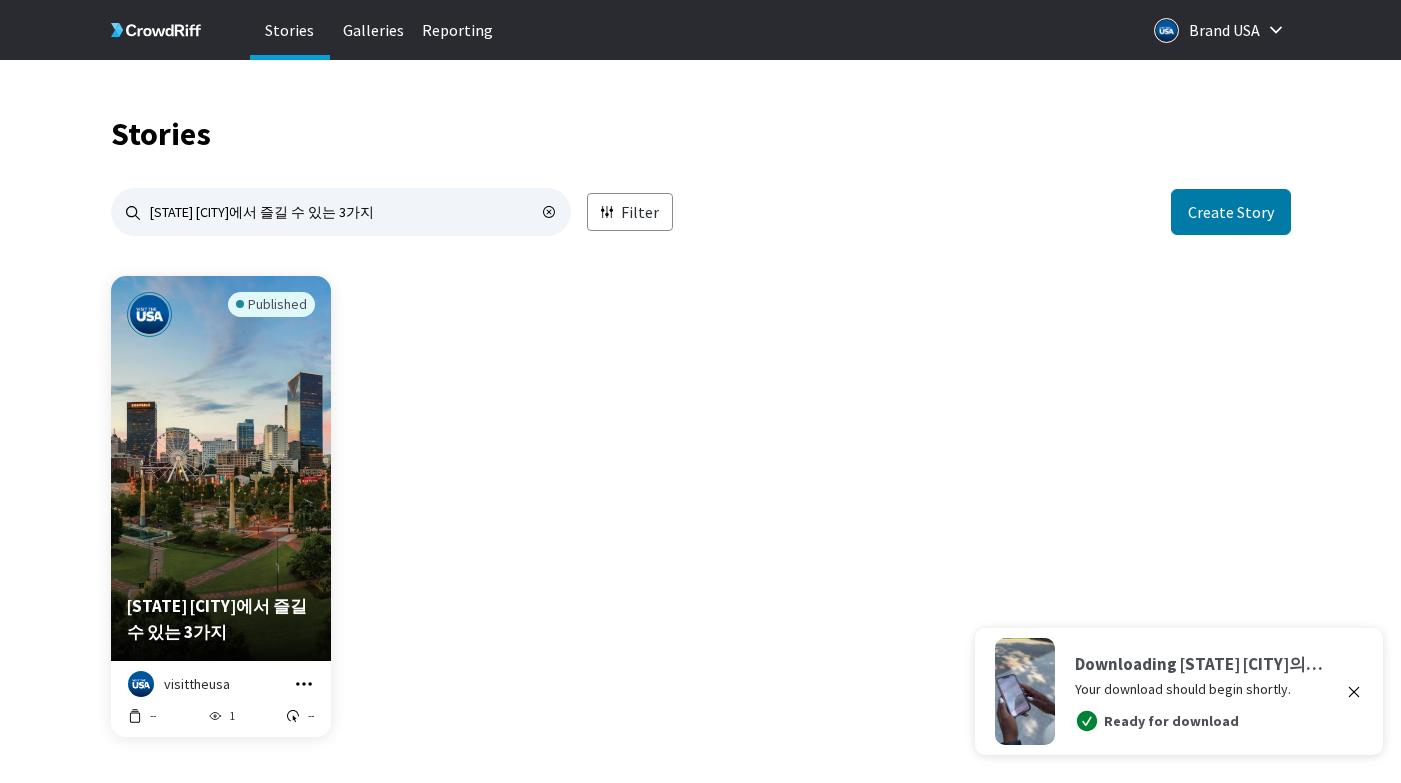 click at bounding box center [304, 684] 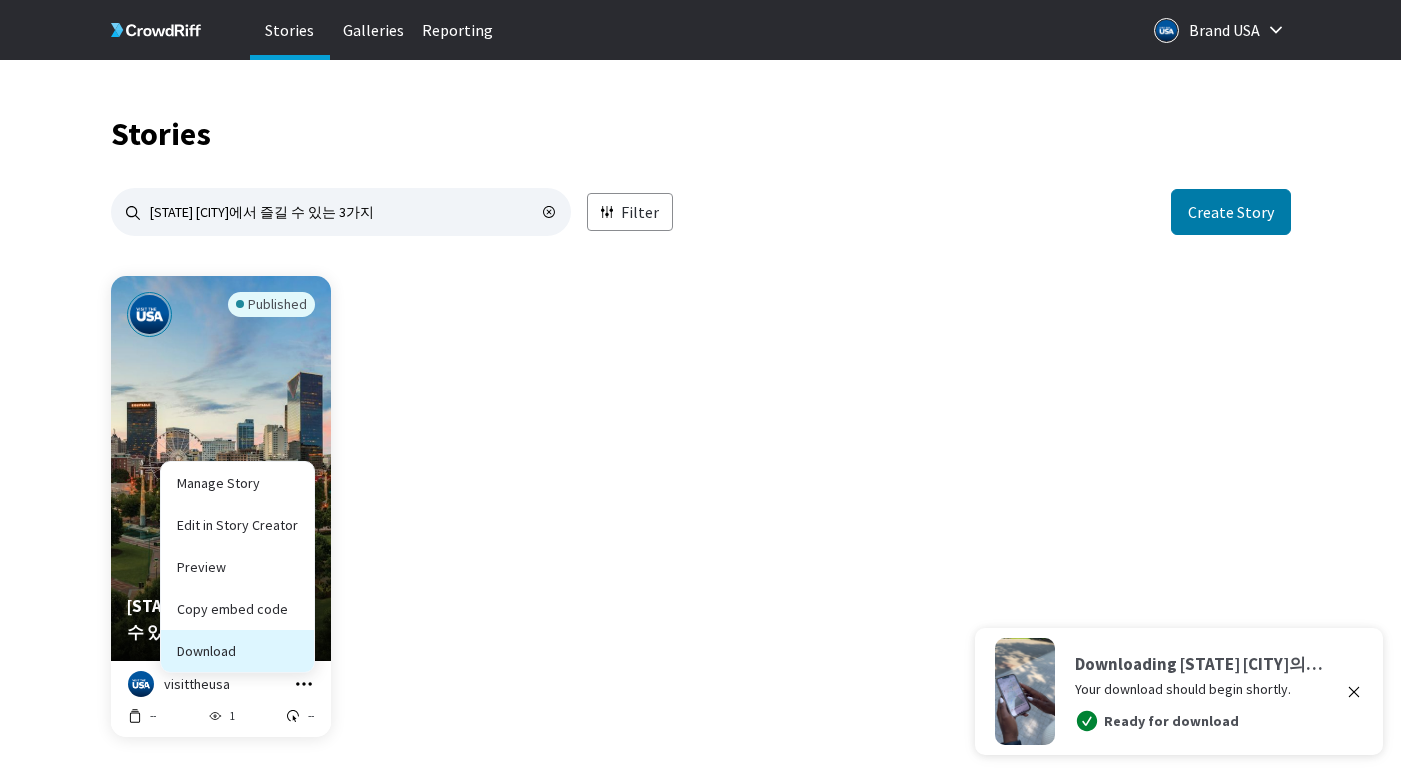 click on "Download" at bounding box center [237, 609] 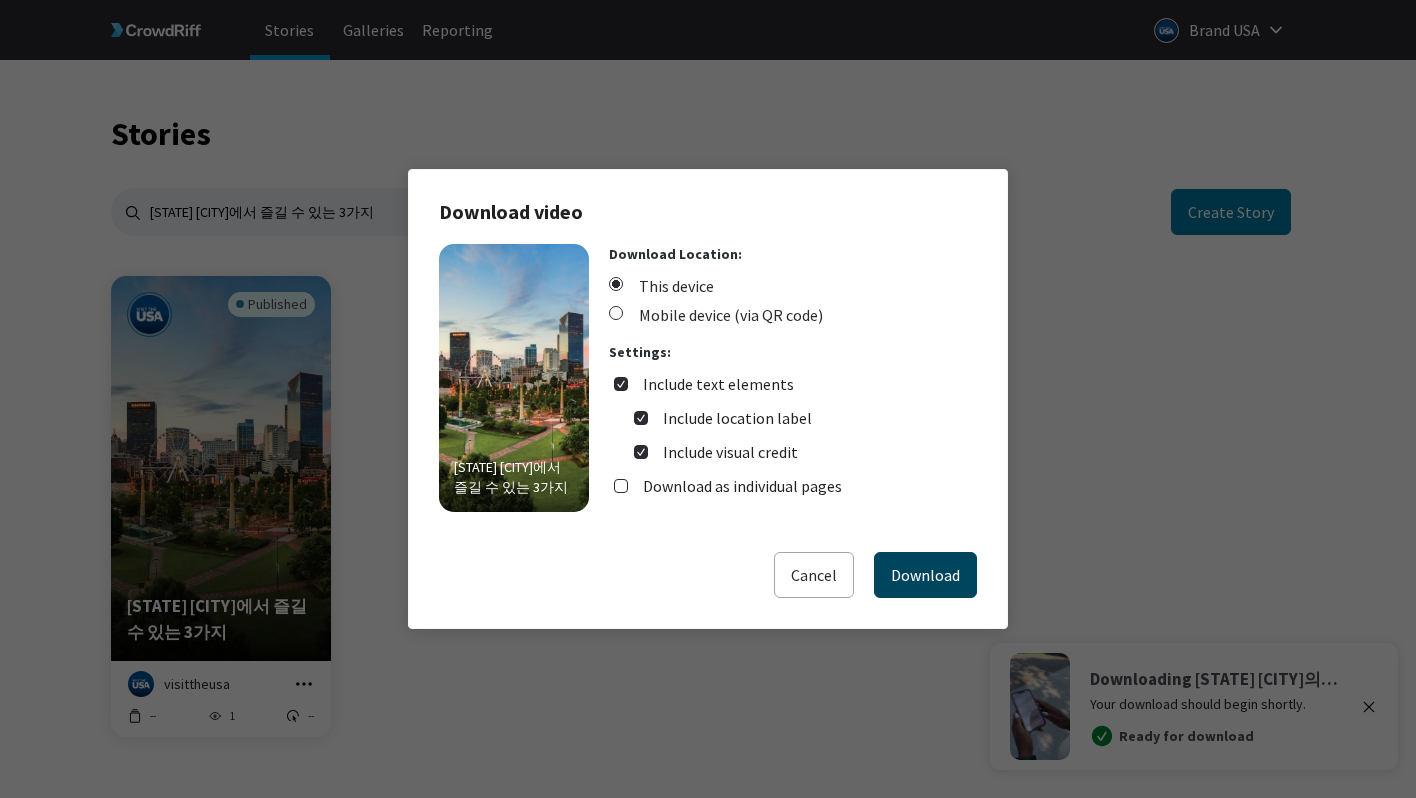 click on "Download" at bounding box center [925, 575] 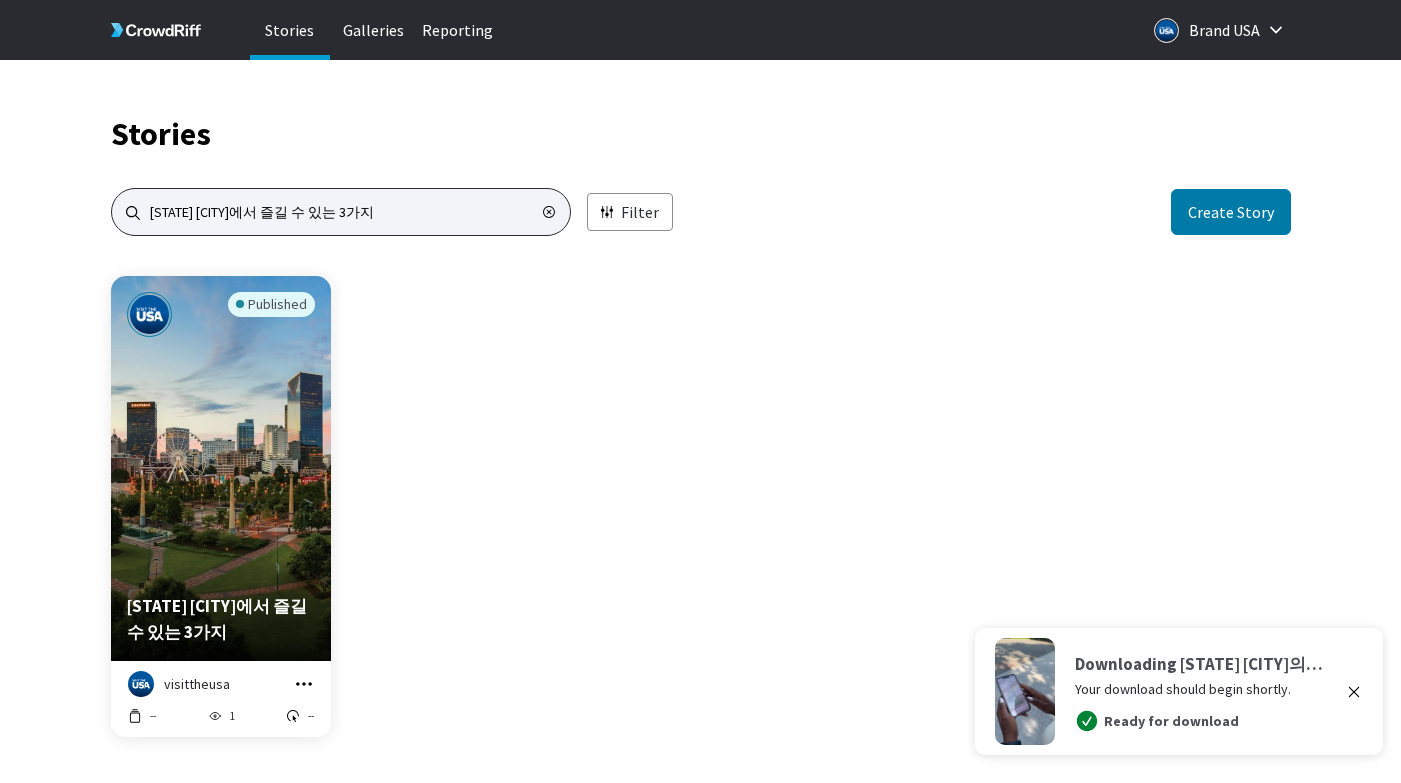 click on "[STATE] [CITY]에서 즐길 수 있는 3가지" at bounding box center (341, 212) 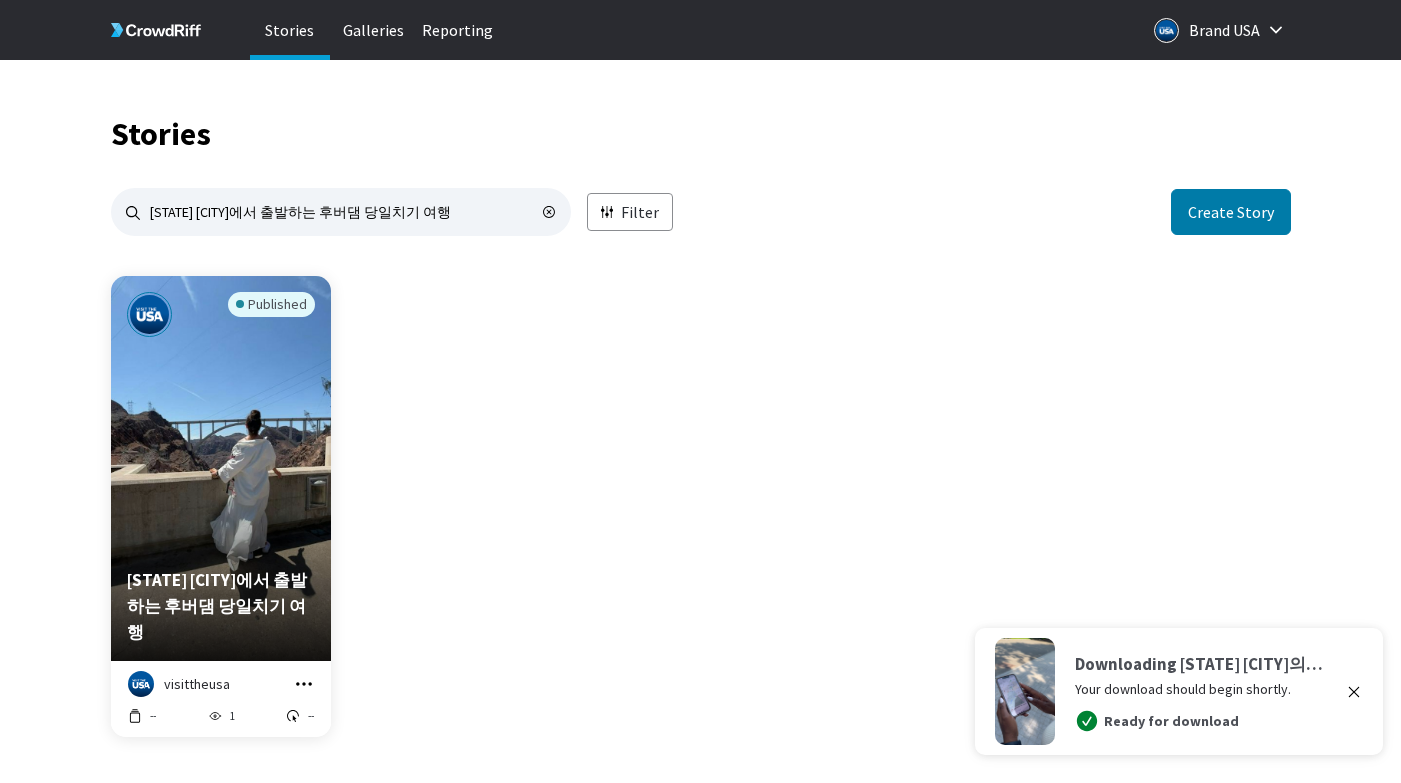 click at bounding box center (304, 684) 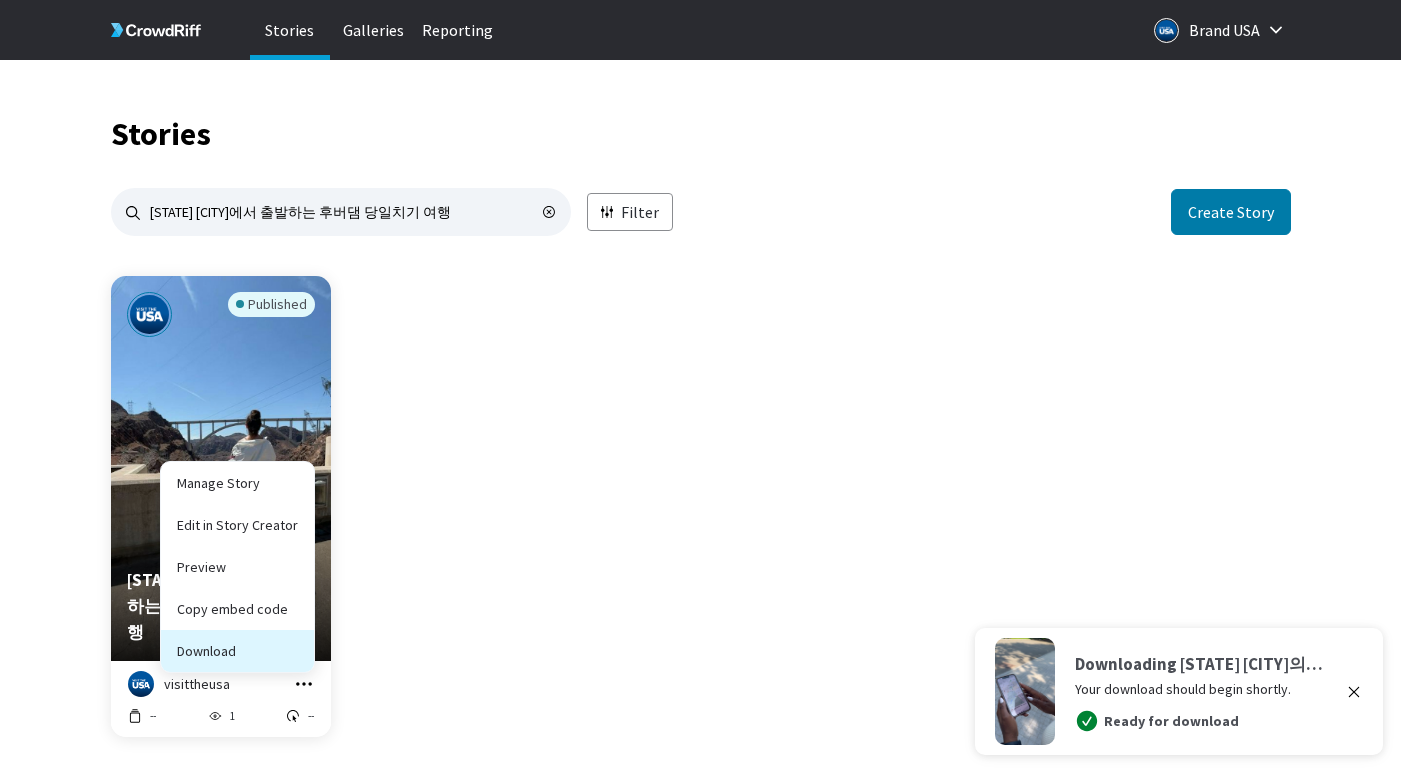 click on "Download" at bounding box center [237, 609] 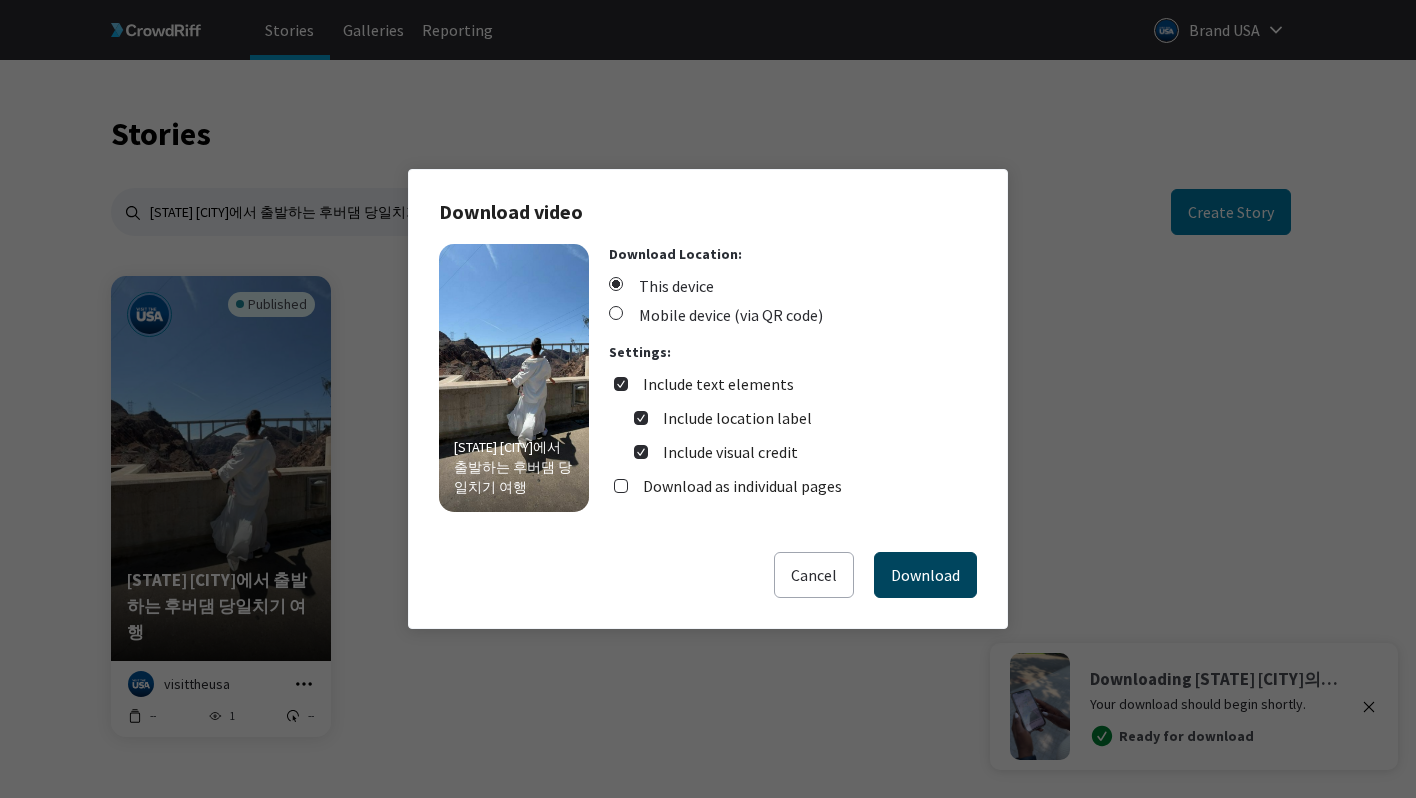 click on "Download" at bounding box center (925, 575) 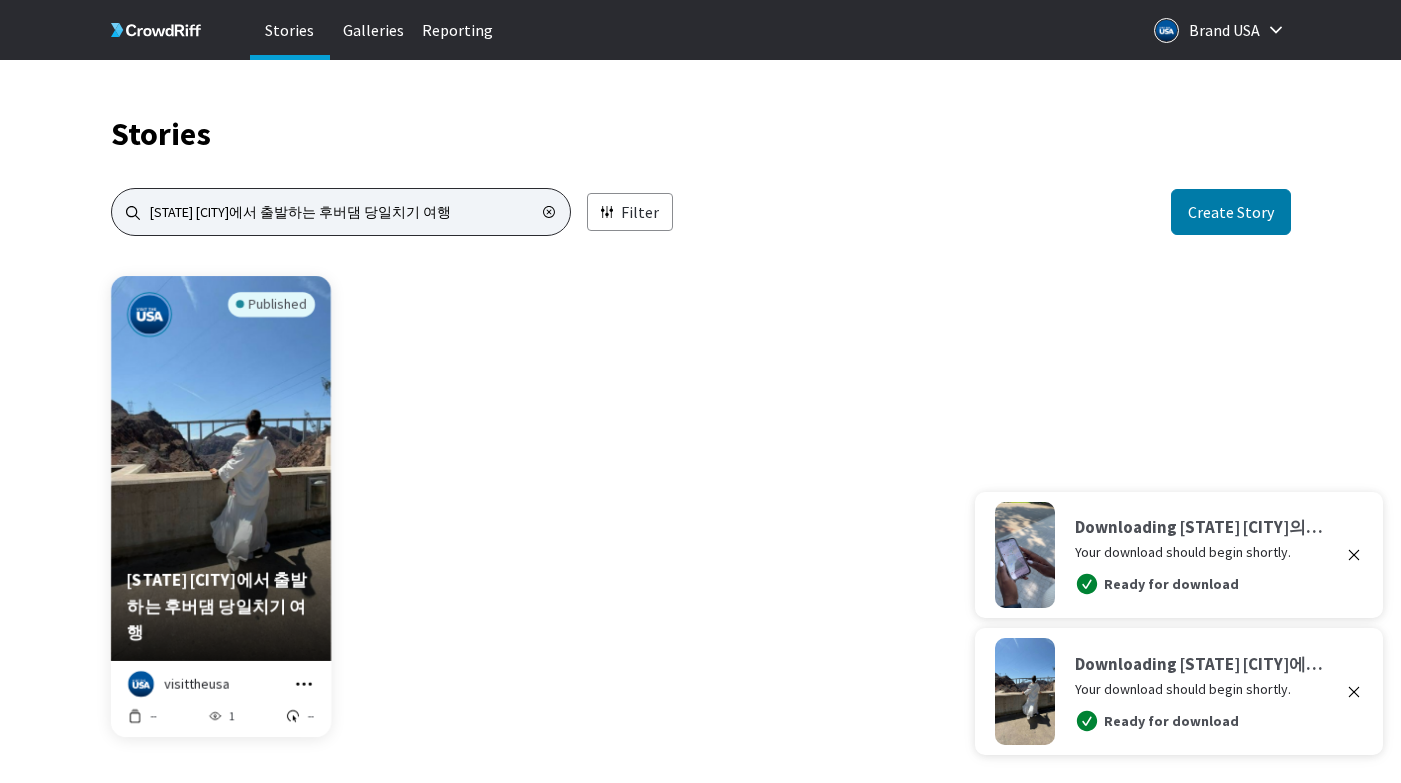 click on "[STATE] [CITY]에서 출발하는 후버댐 당일치기 여행" at bounding box center (341, 212) 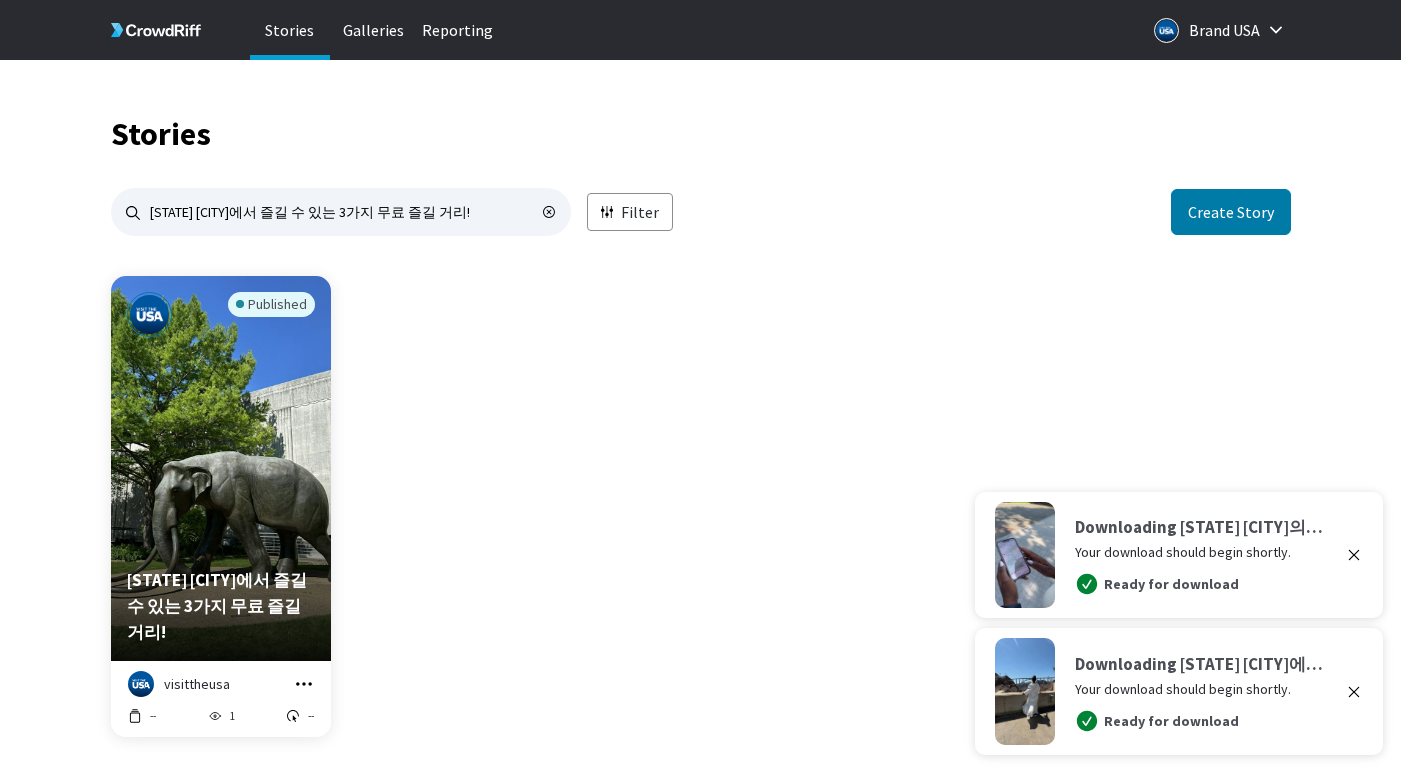 click at bounding box center (304, 684) 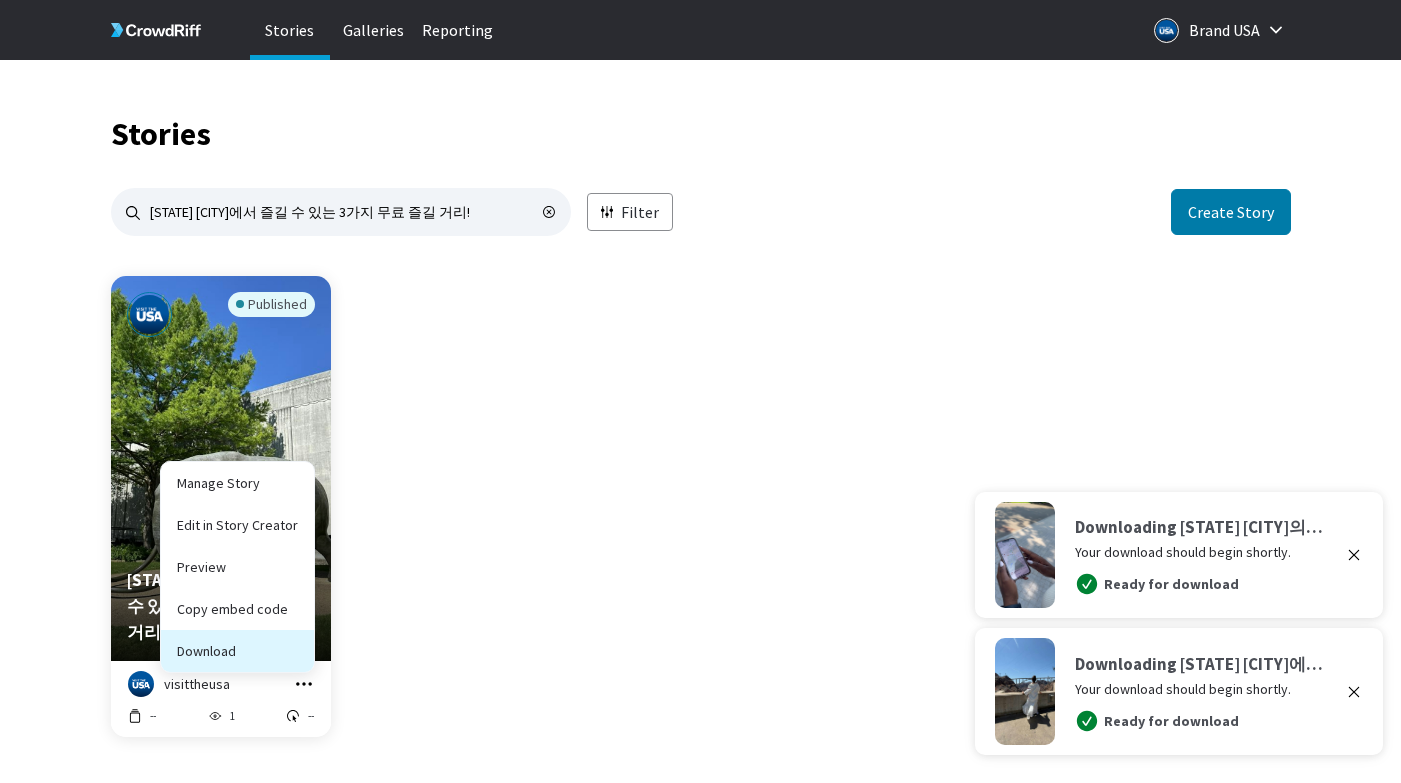 click on "Download" at bounding box center (237, 609) 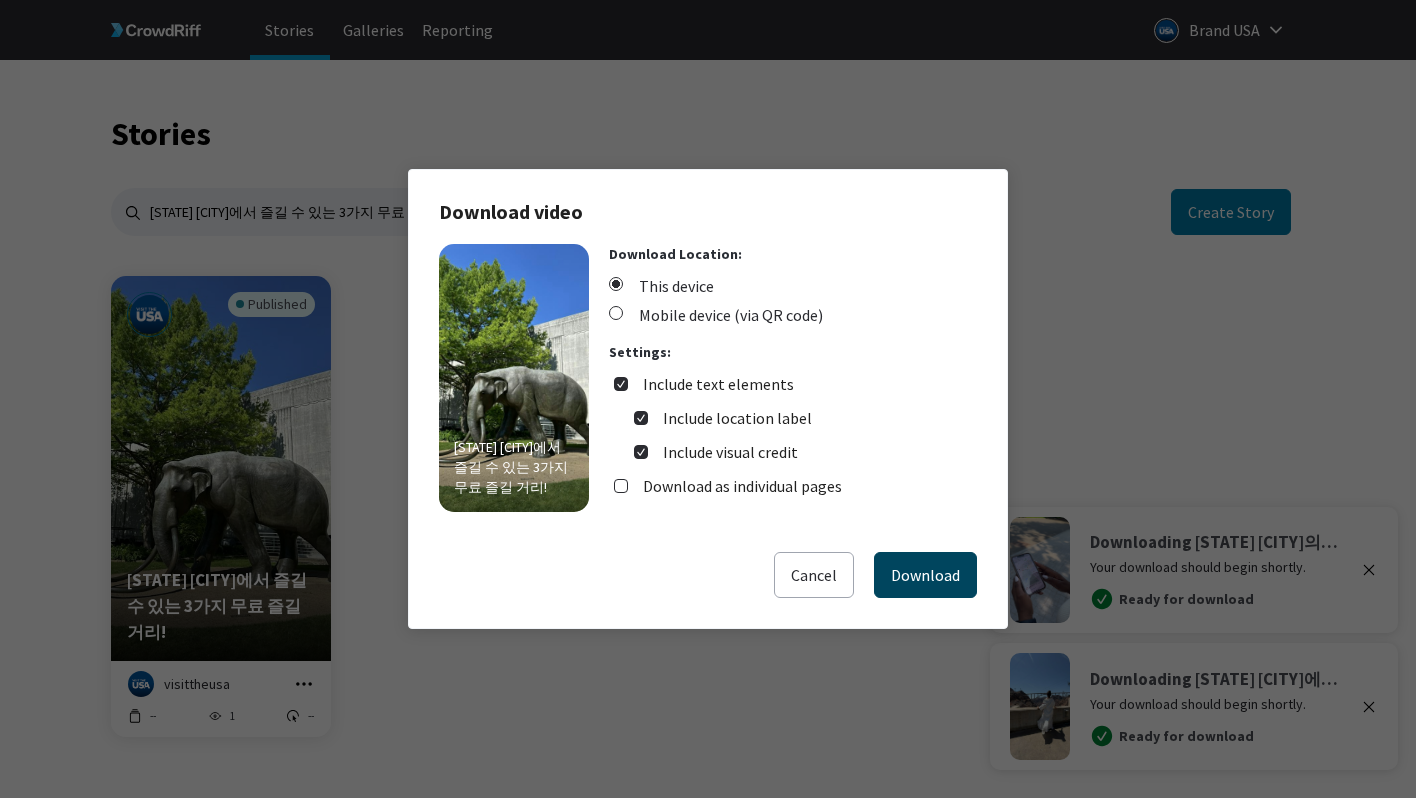 click on "Download" at bounding box center (925, 575) 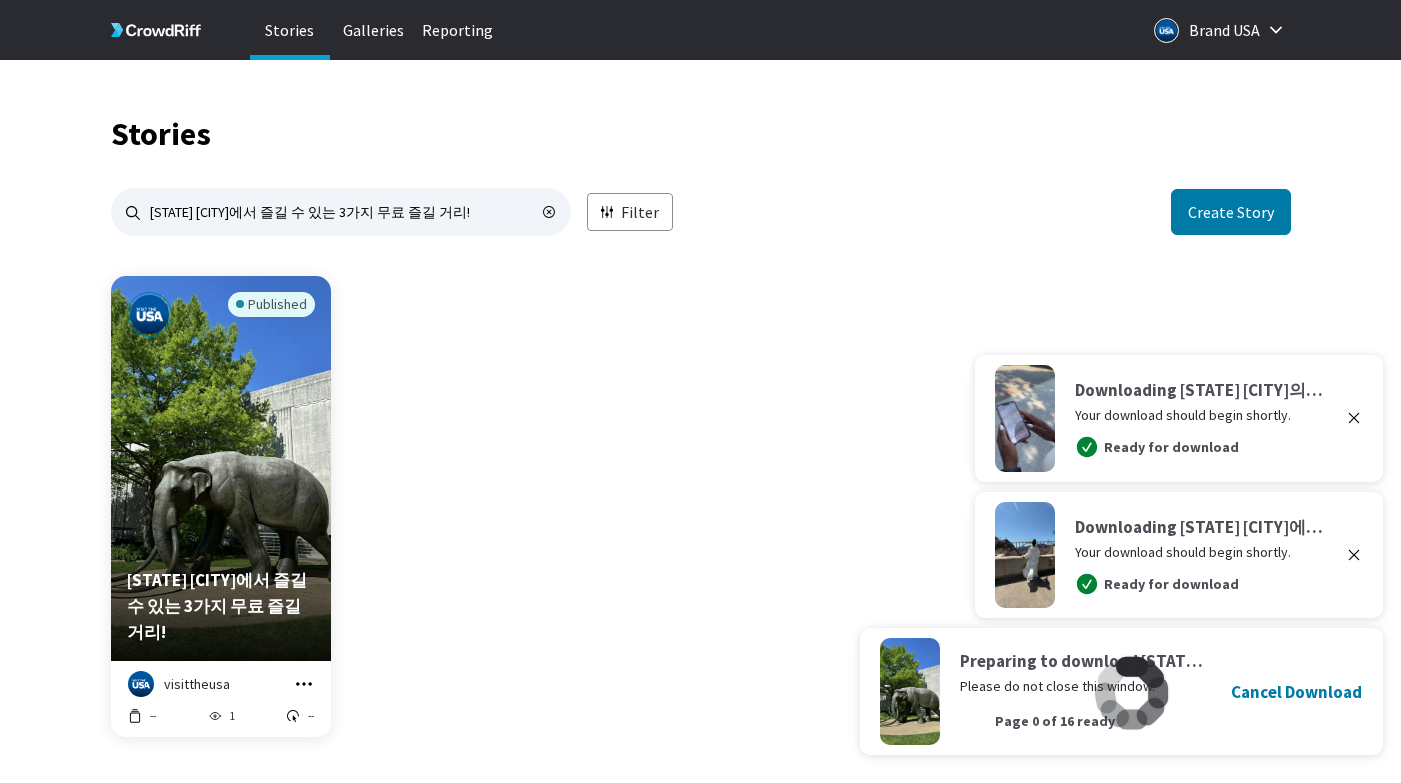 click at bounding box center [1354, 418] 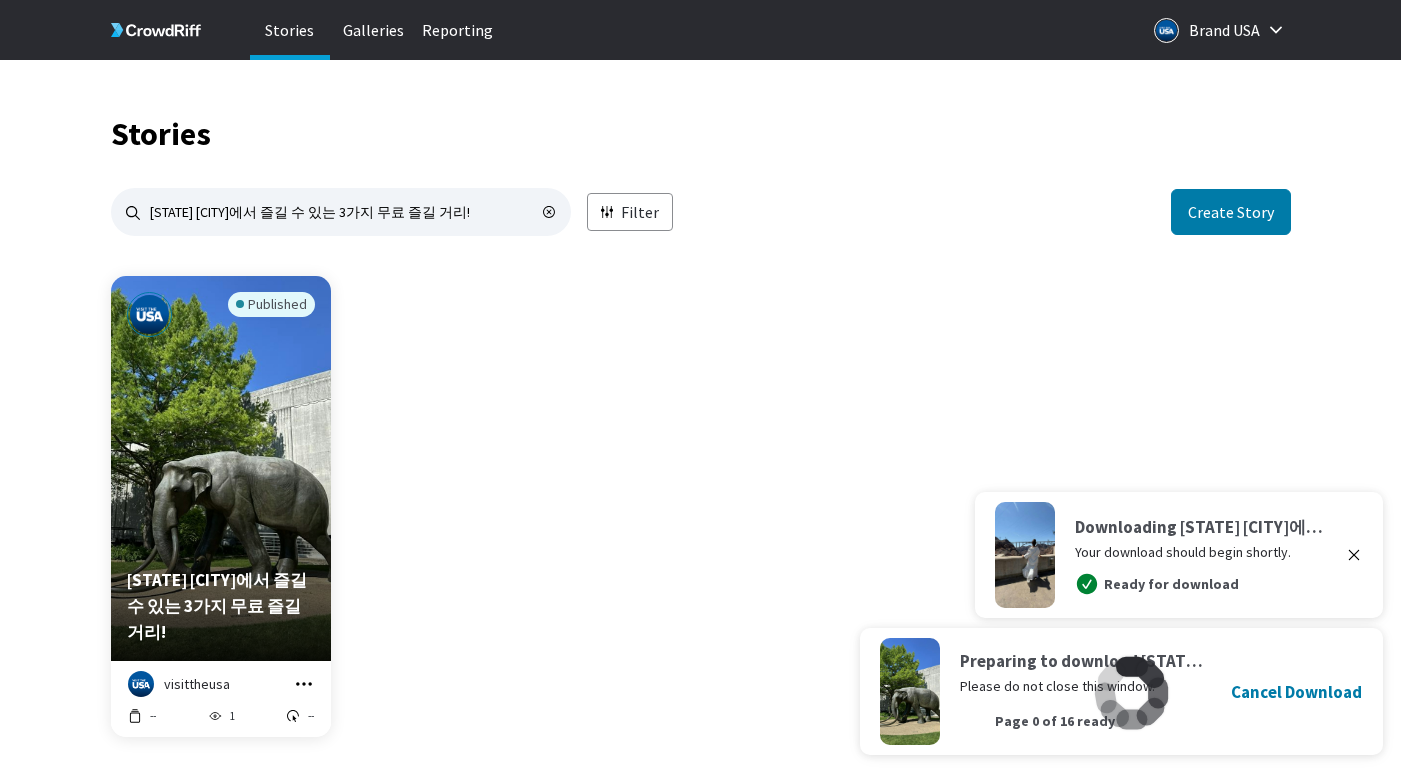 click at bounding box center [1354, 555] 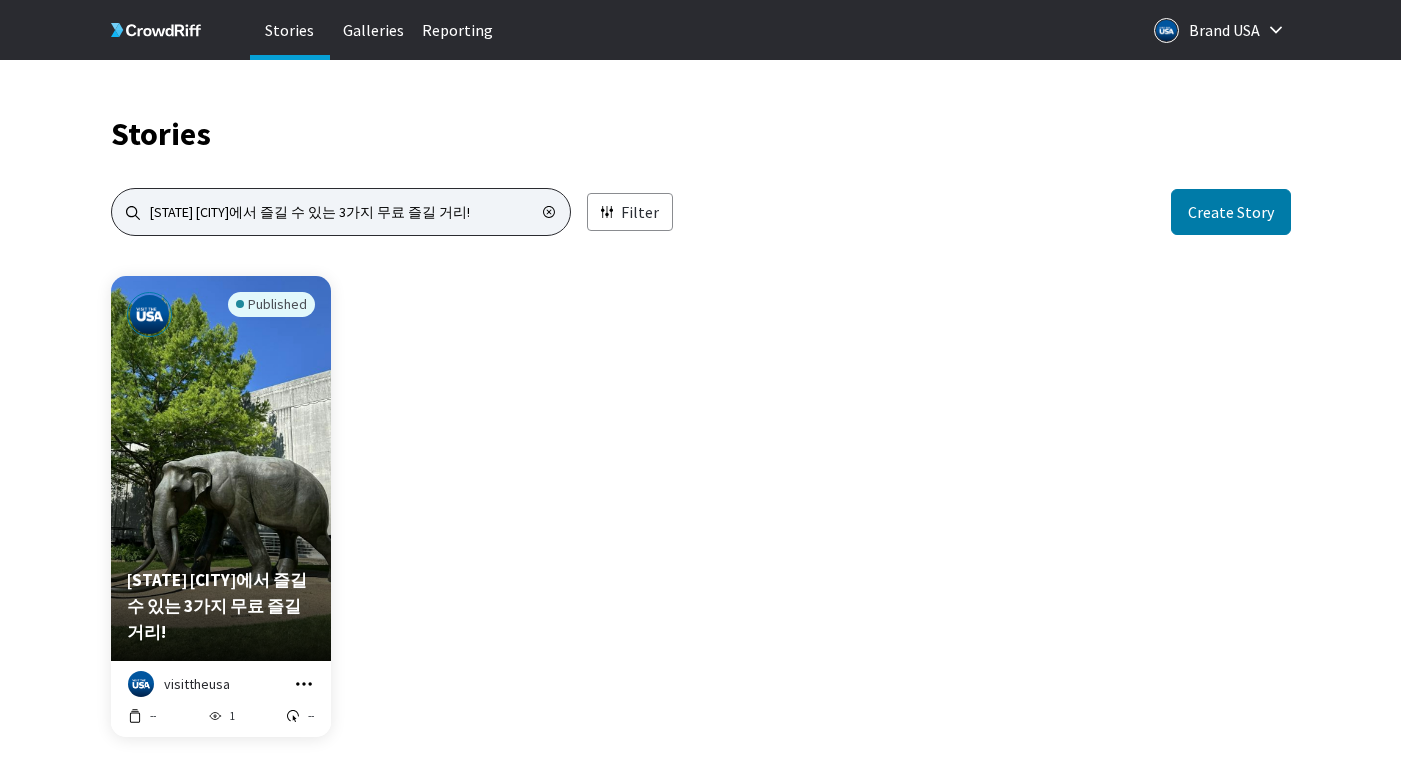 click on "[STATE] [CITY]에서 즐길 수 있는 3가지 무료 즐길 거리!" at bounding box center [341, 212] 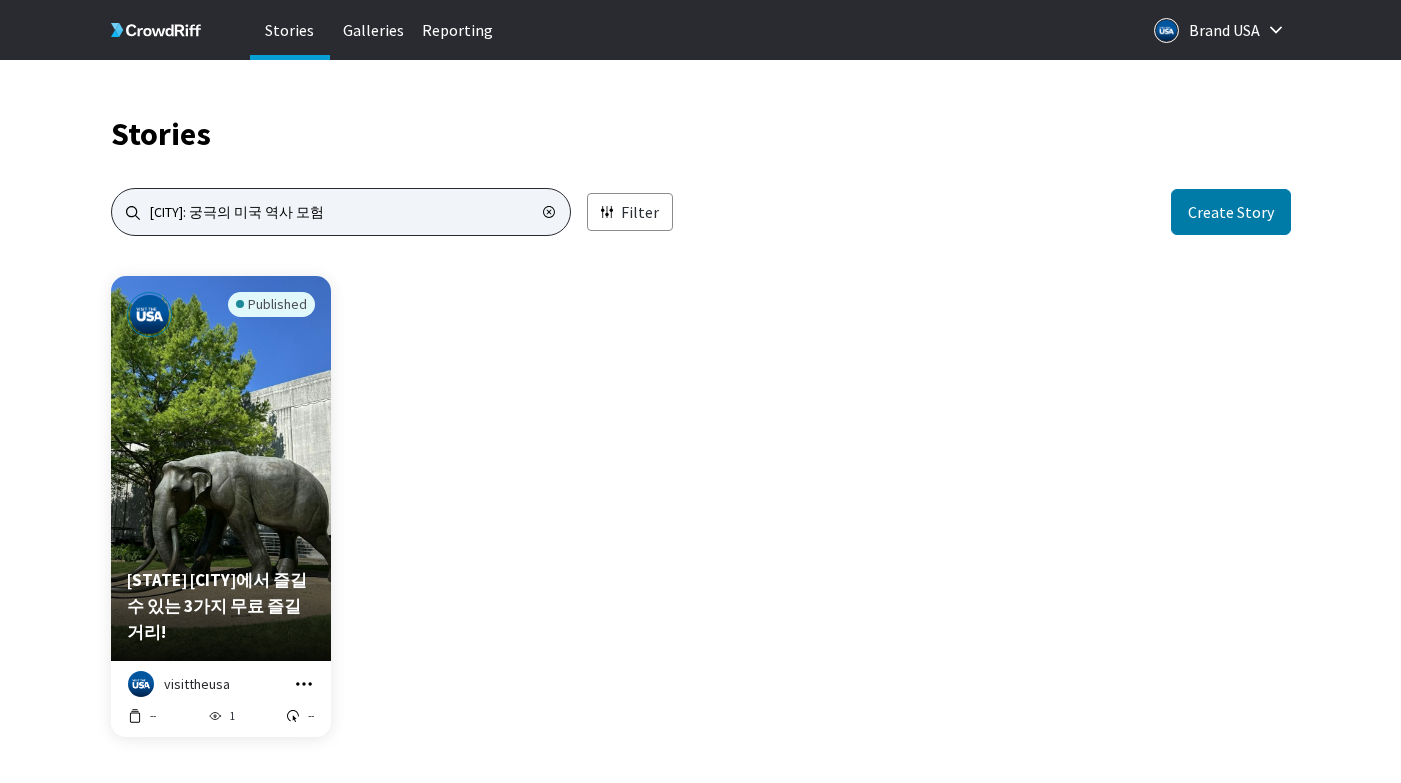 scroll, scrollTop: 0, scrollLeft: 5, axis: horizontal 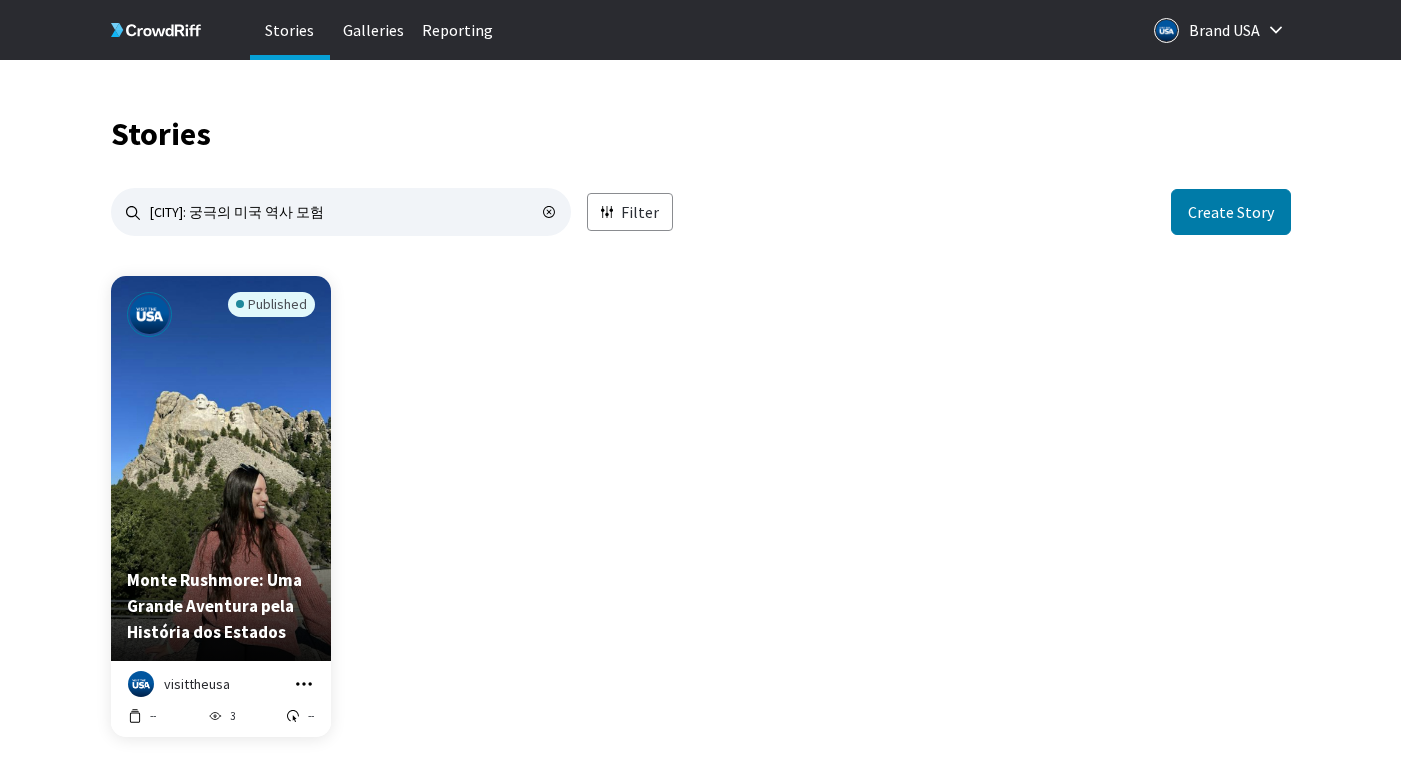 click at bounding box center (304, 684) 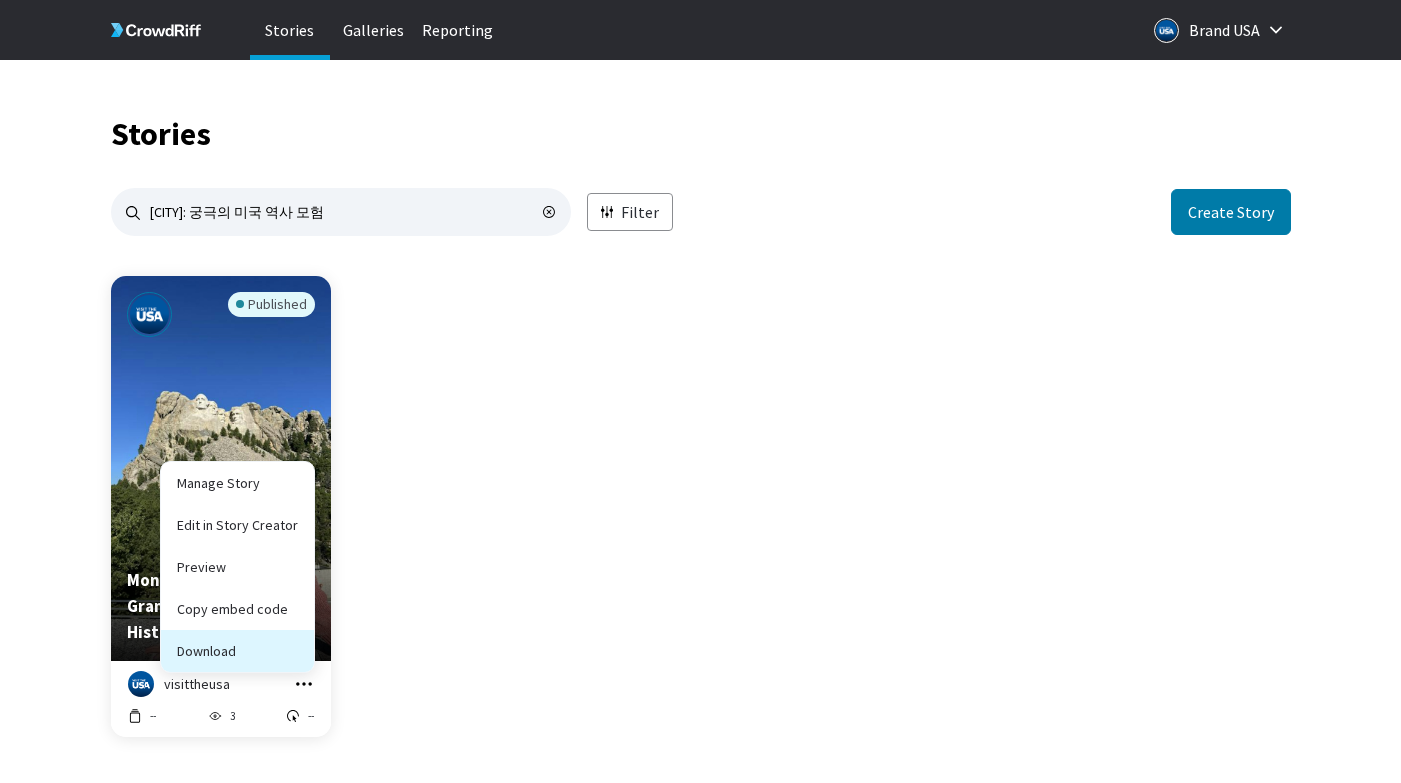 click on "Download" at bounding box center [237, 609] 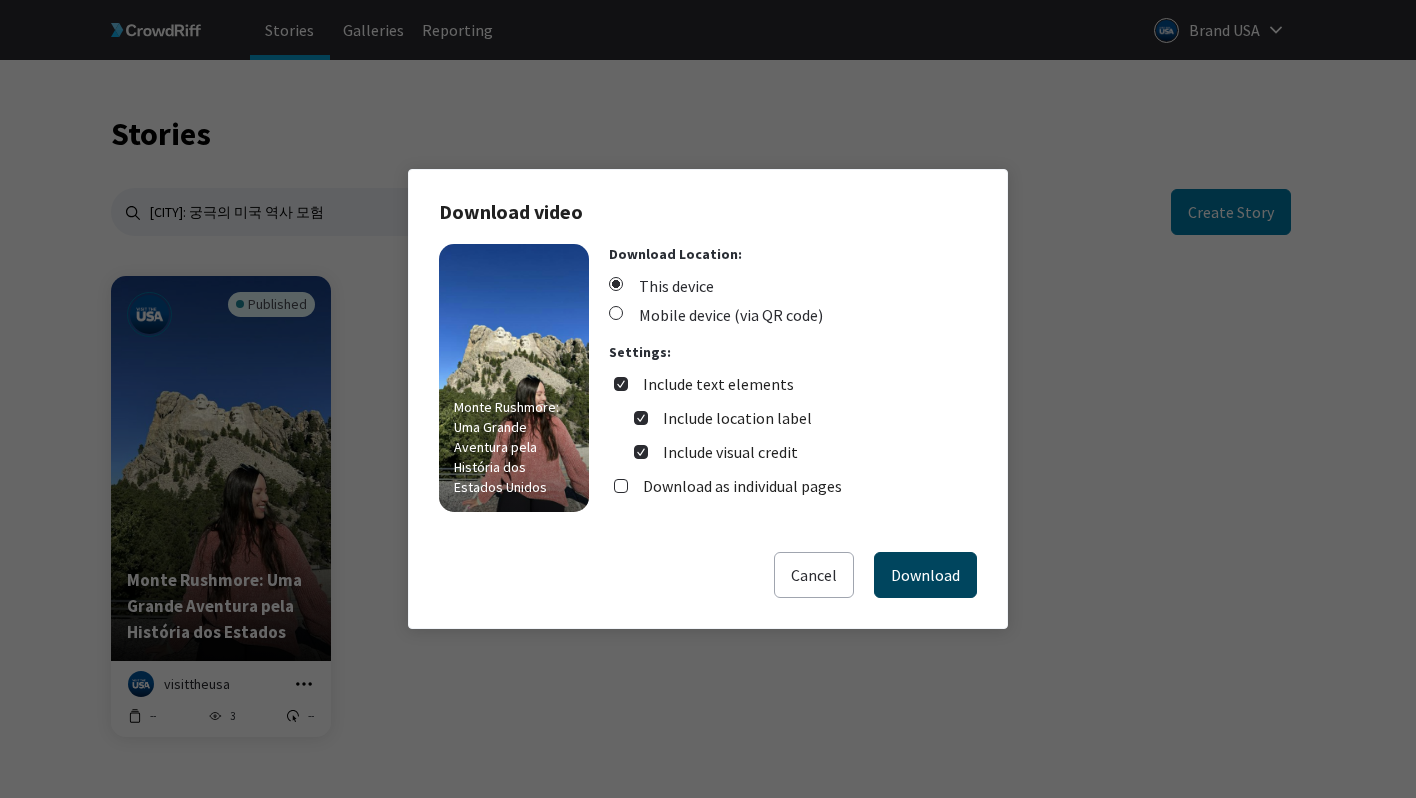 click on "Download" at bounding box center [925, 575] 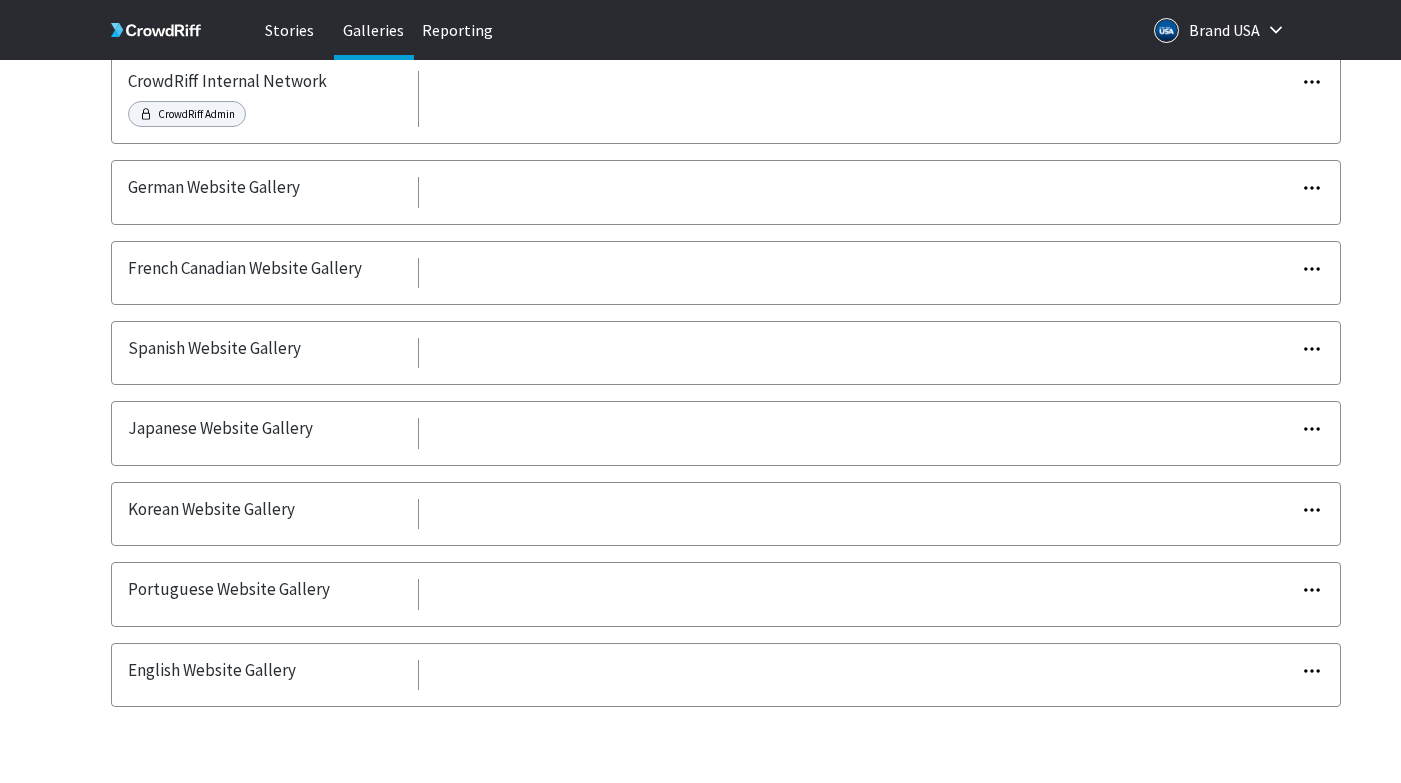 scroll, scrollTop: 217, scrollLeft: 0, axis: vertical 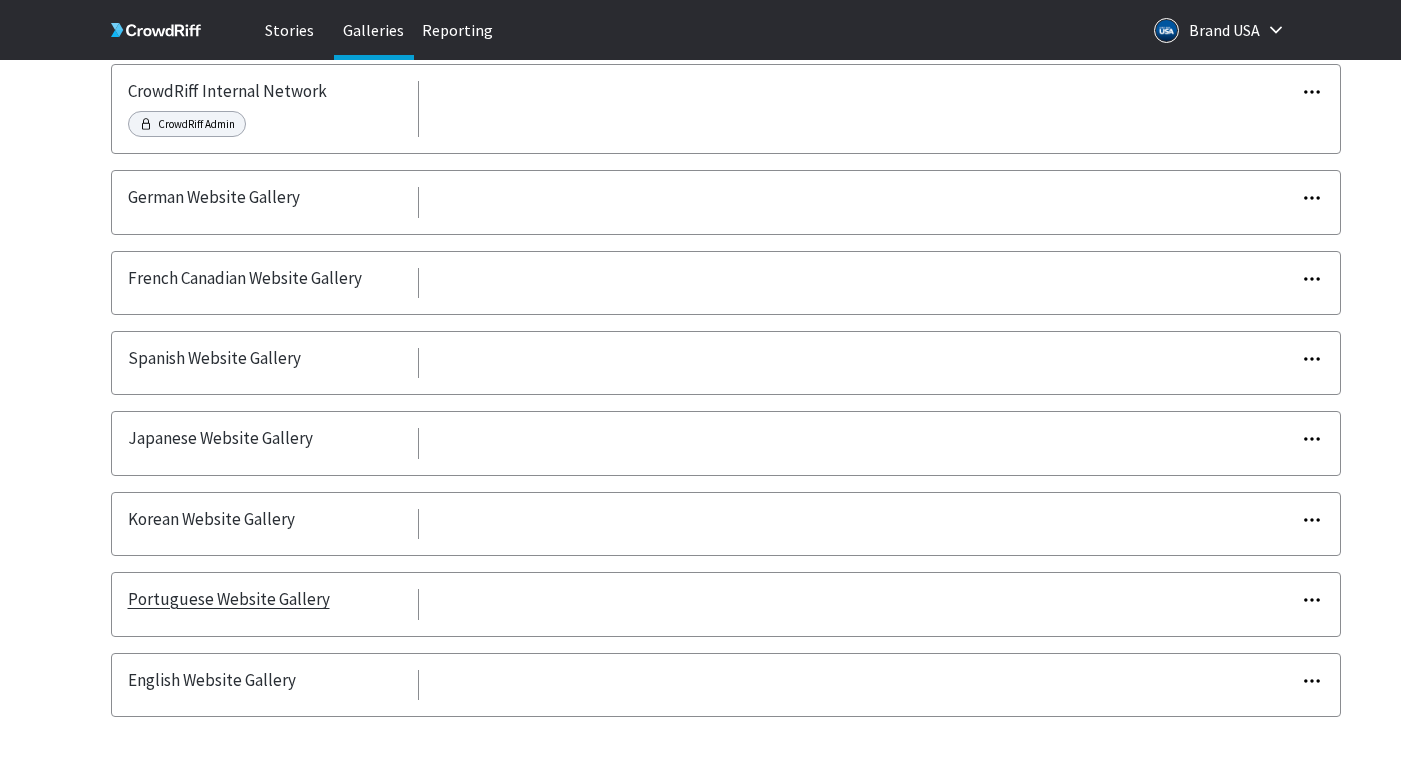 click on "Portuguese Website Gallery" at bounding box center [229, 599] 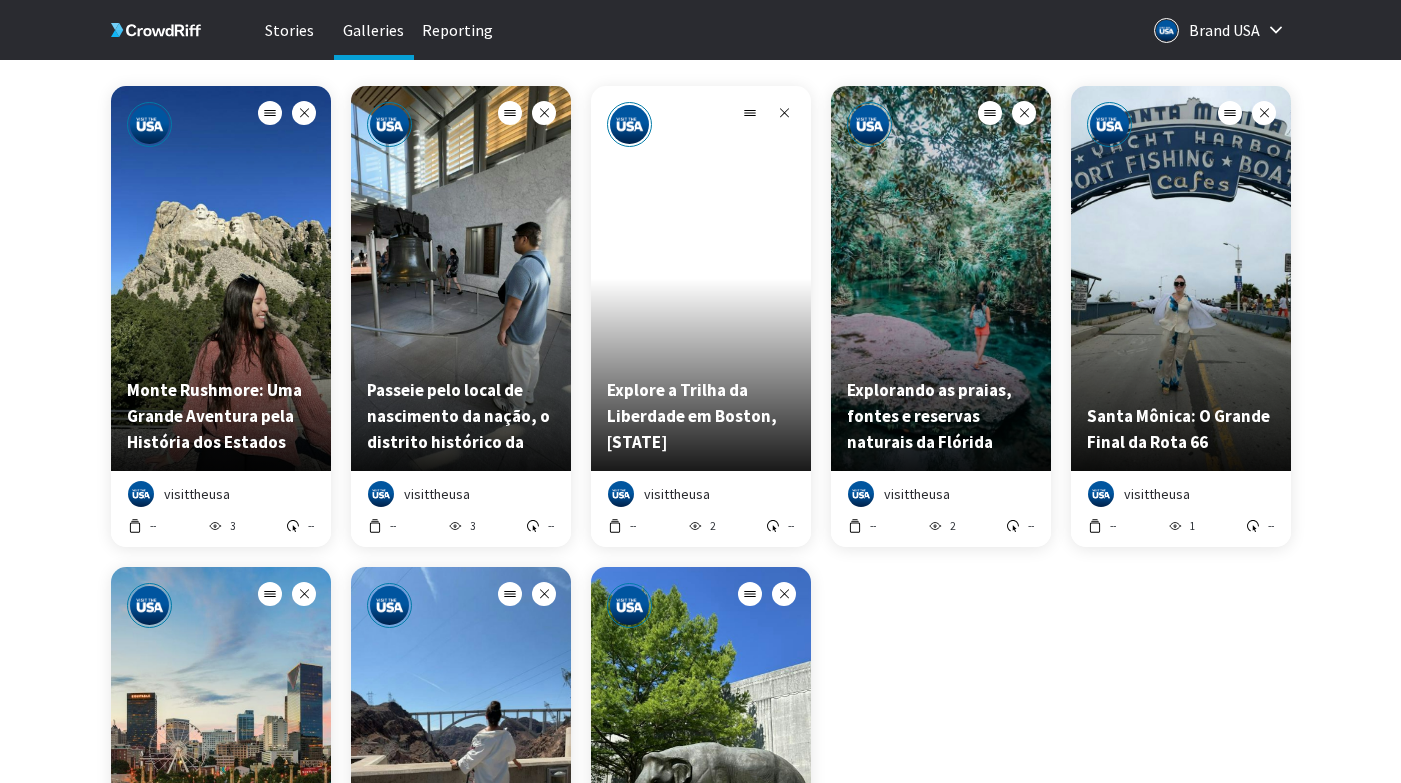 scroll, scrollTop: 340, scrollLeft: 0, axis: vertical 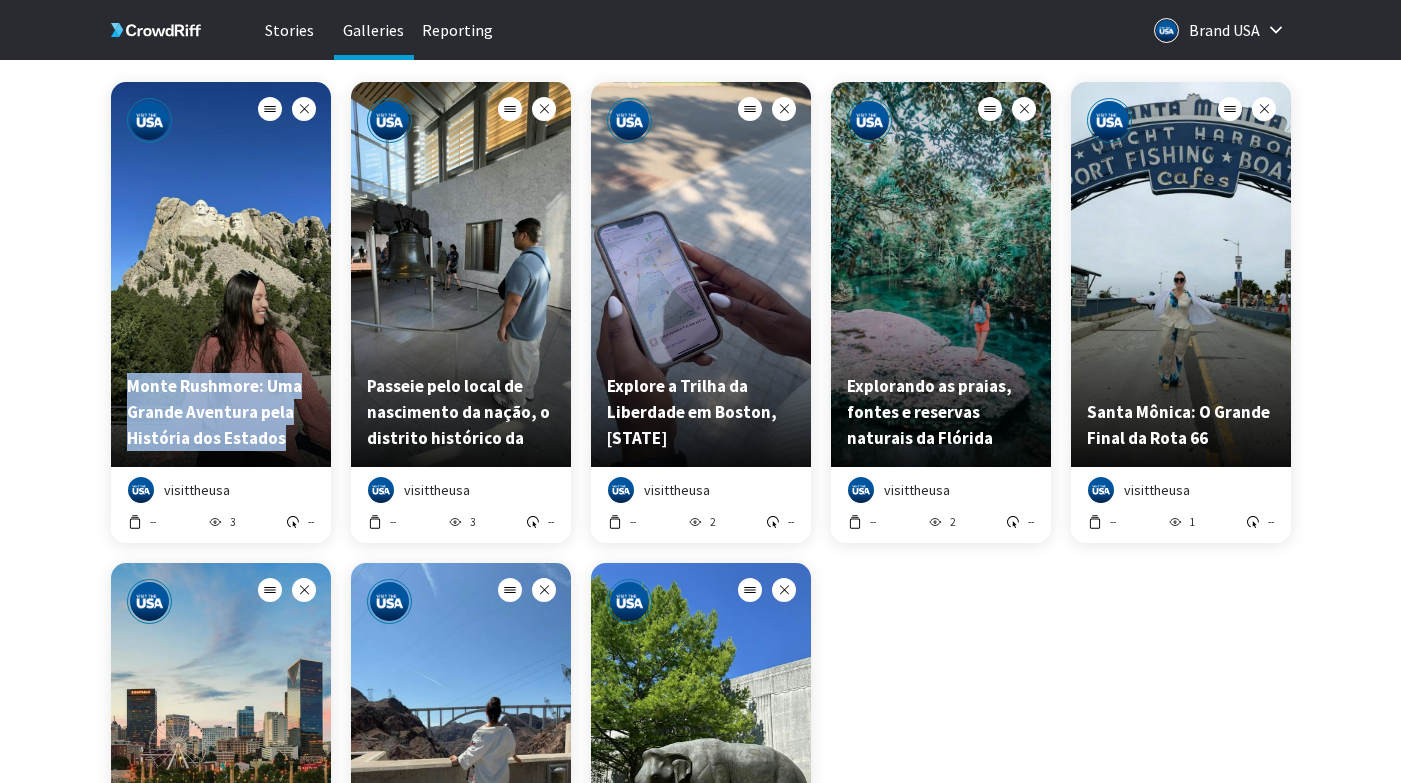 type 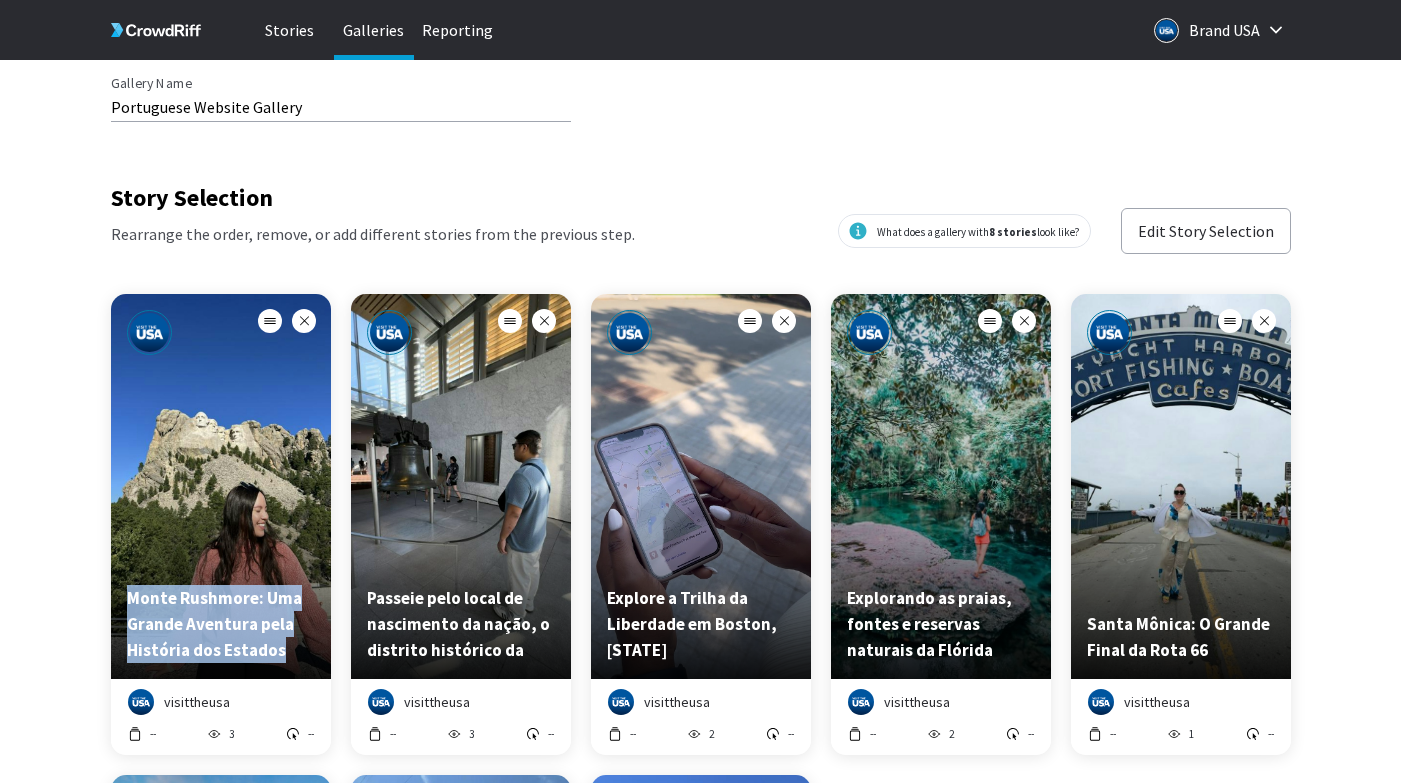scroll, scrollTop: 126, scrollLeft: 0, axis: vertical 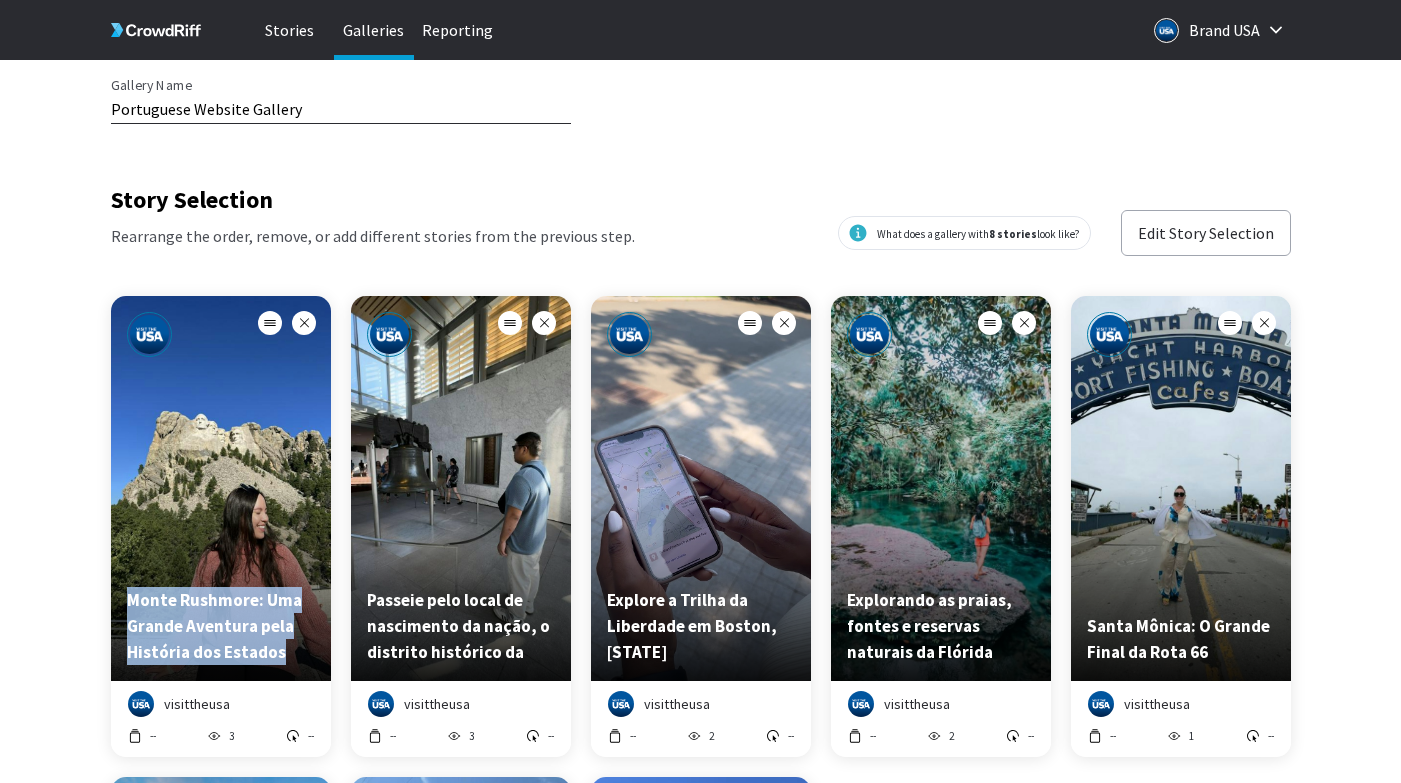 click on "Portuguese Website Gallery" at bounding box center [341, 109] 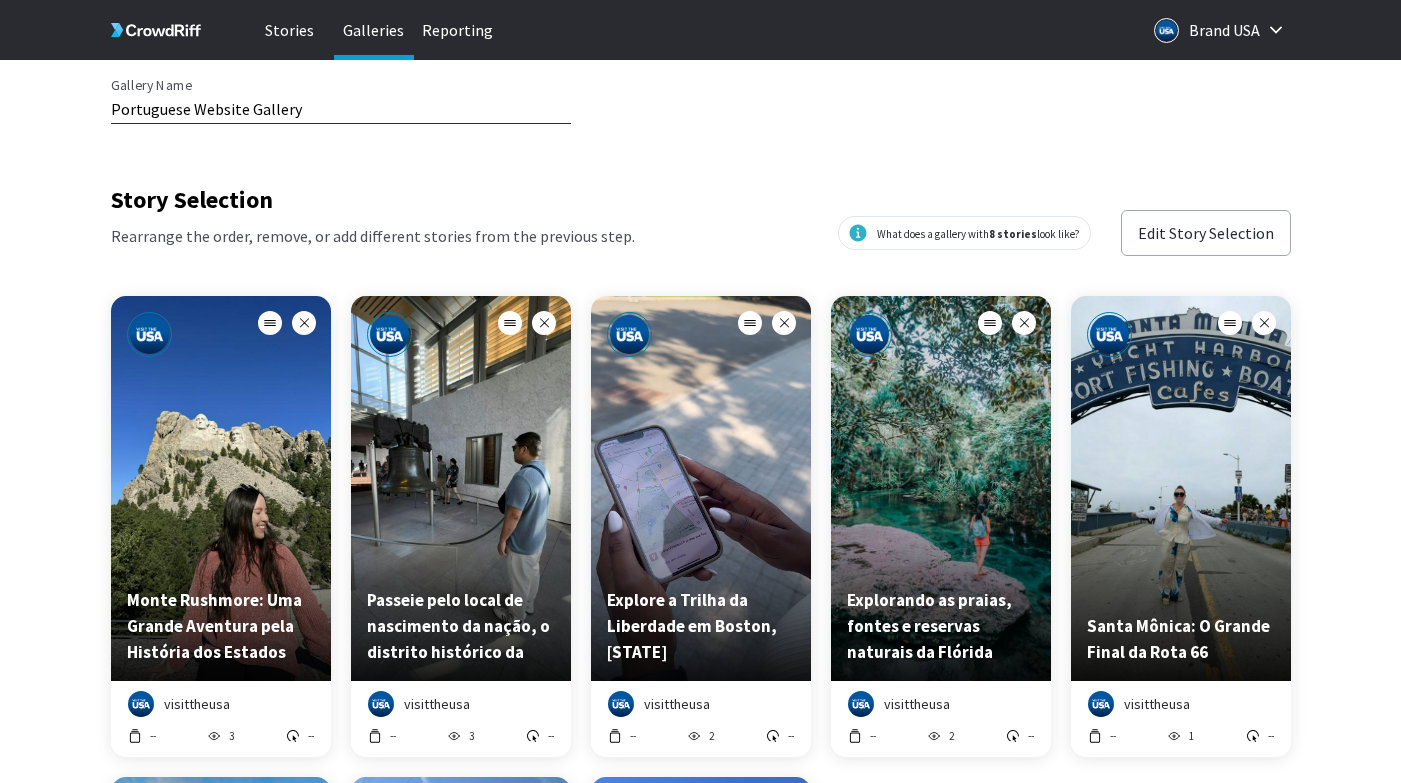 click on "Portuguese Website Gallery" at bounding box center (341, 109) 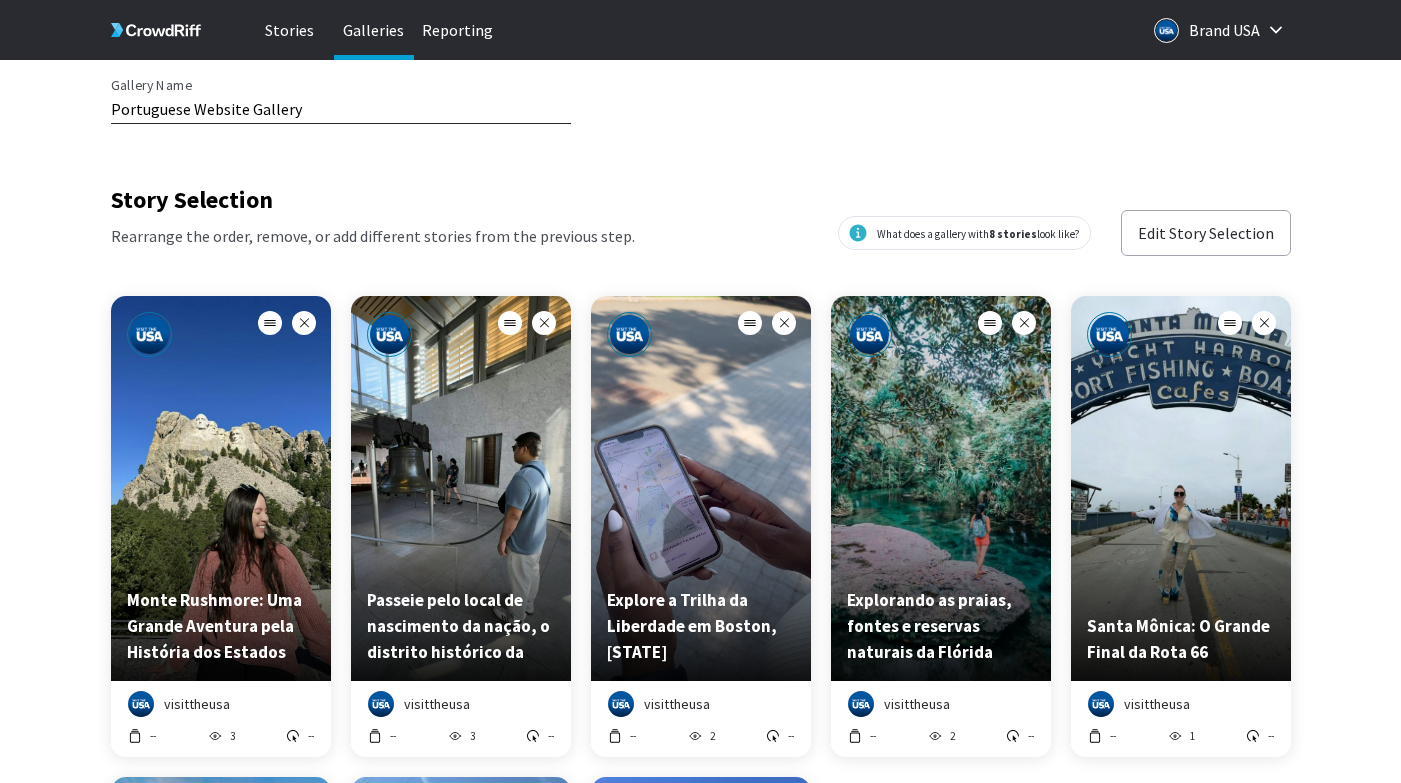 scroll, scrollTop: 361, scrollLeft: 0, axis: vertical 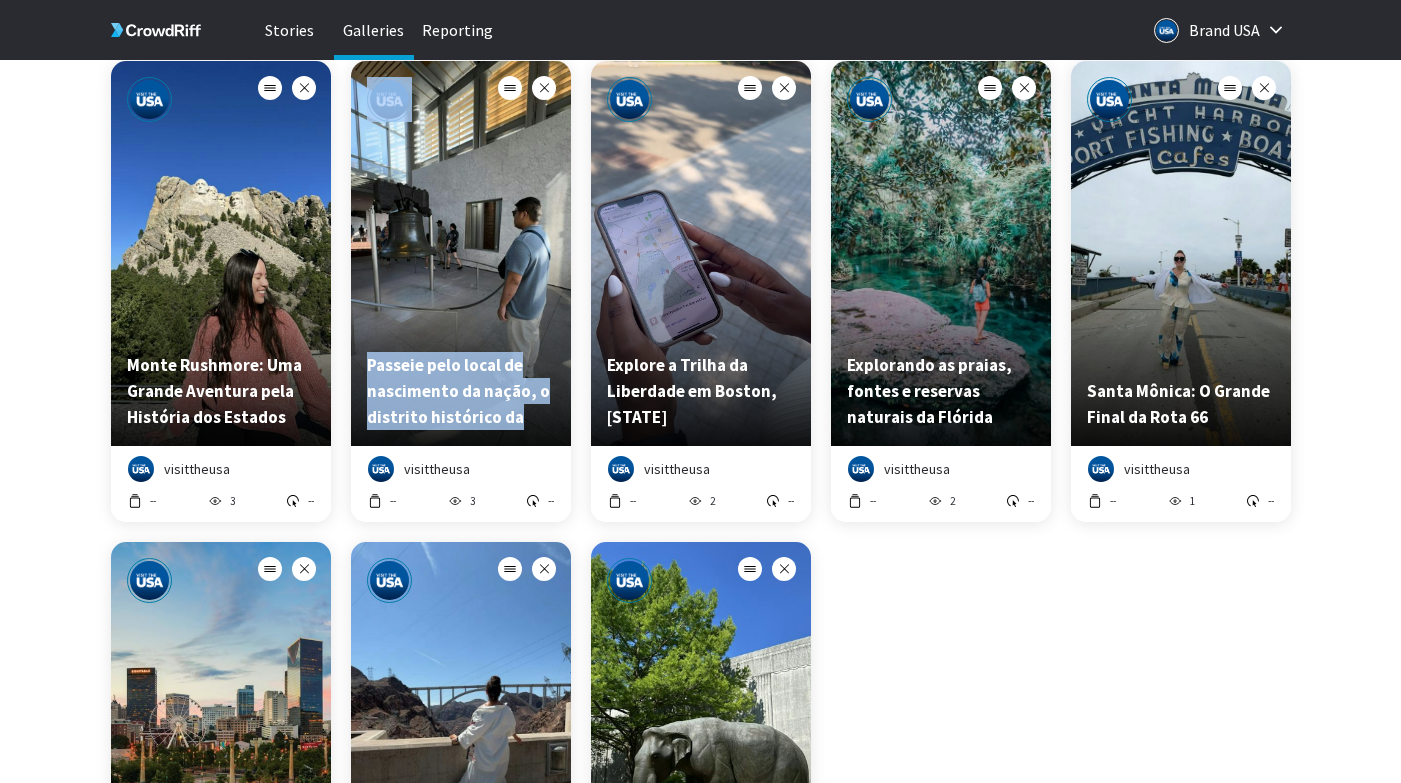 drag, startPoint x: 520, startPoint y: 420, endPoint x: 348, endPoint y: 369, distance: 179.40178 